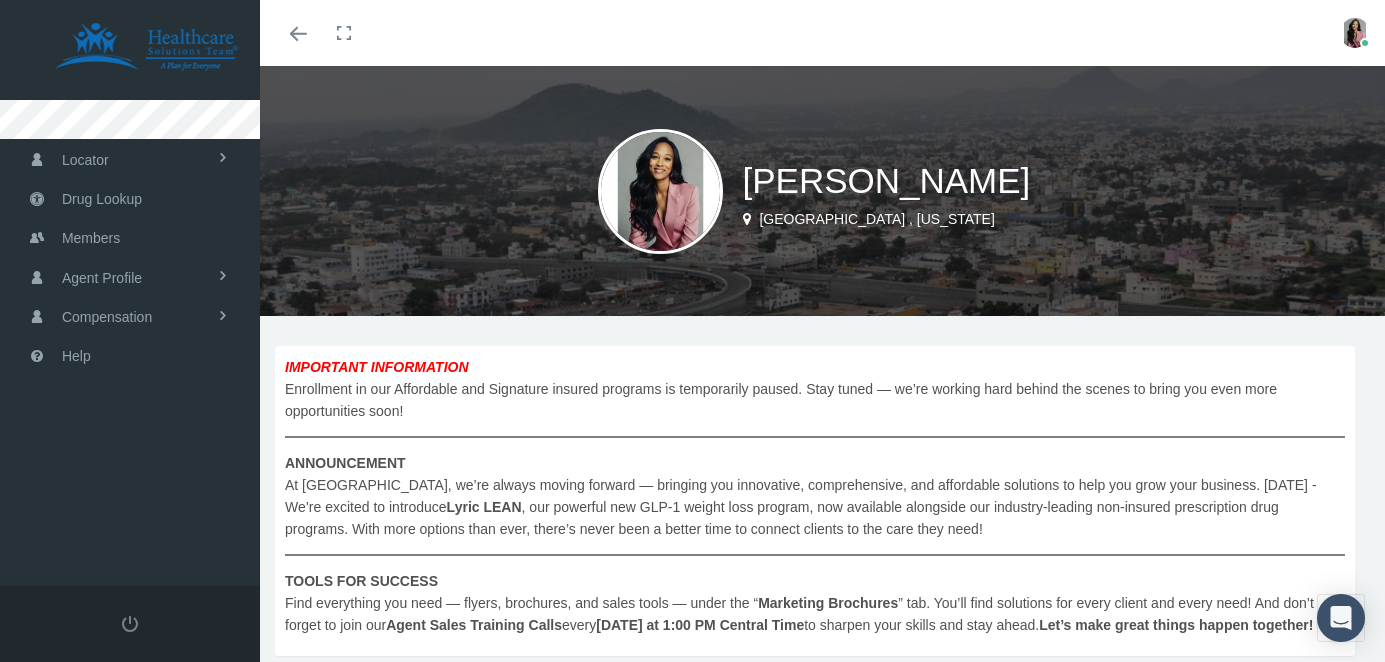 scroll, scrollTop: 0, scrollLeft: 0, axis: both 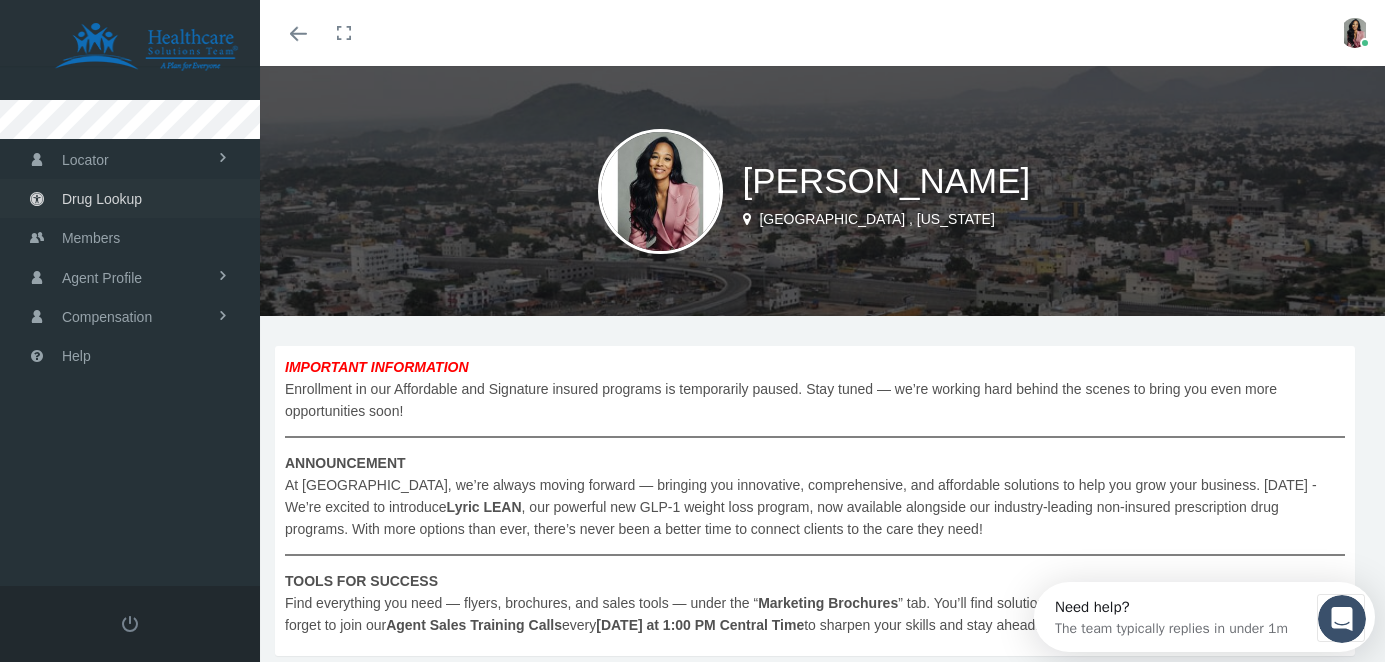 click on "Drug Lookup" at bounding box center (102, 199) 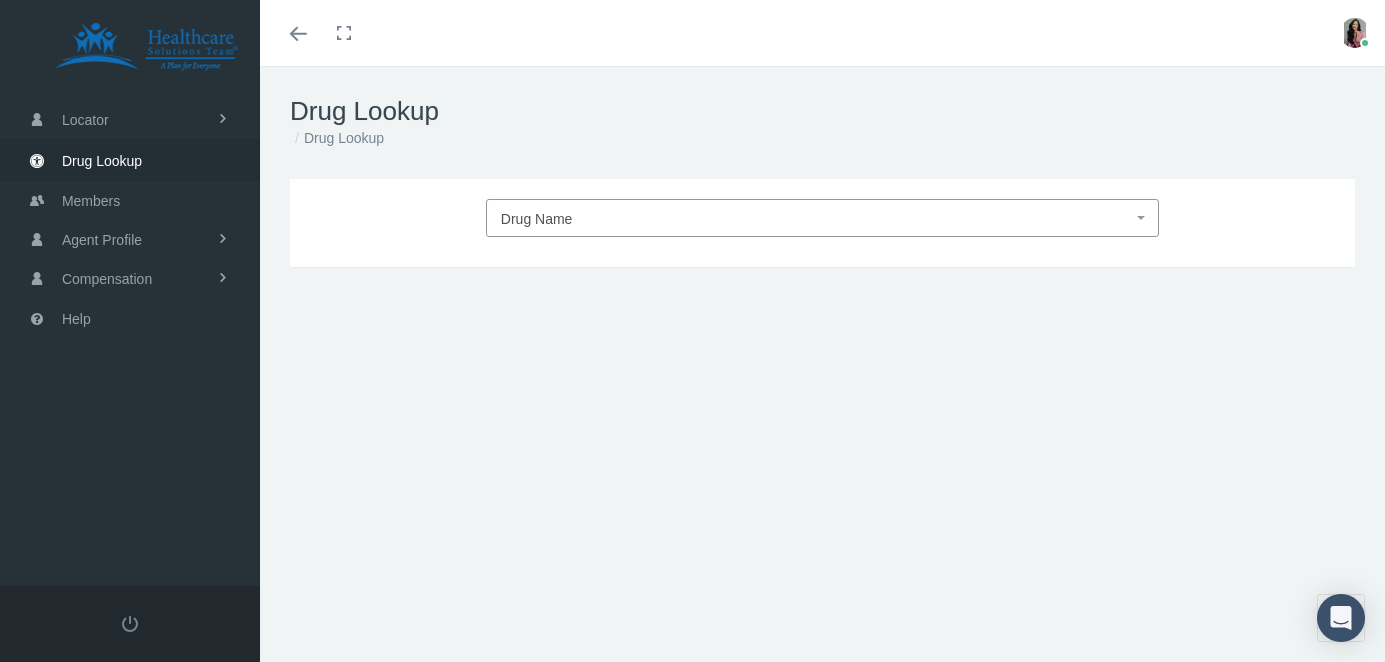 scroll, scrollTop: 0, scrollLeft: 0, axis: both 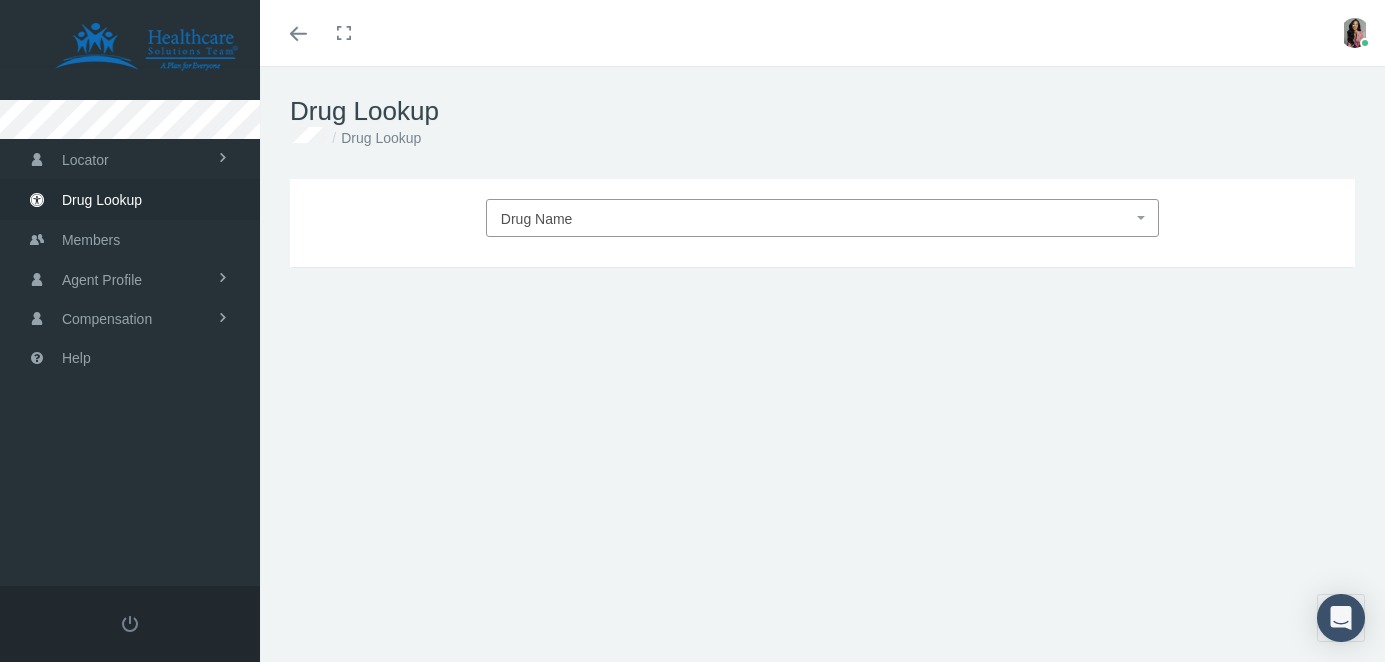click on "Drug Name" at bounding box center (537, 219) 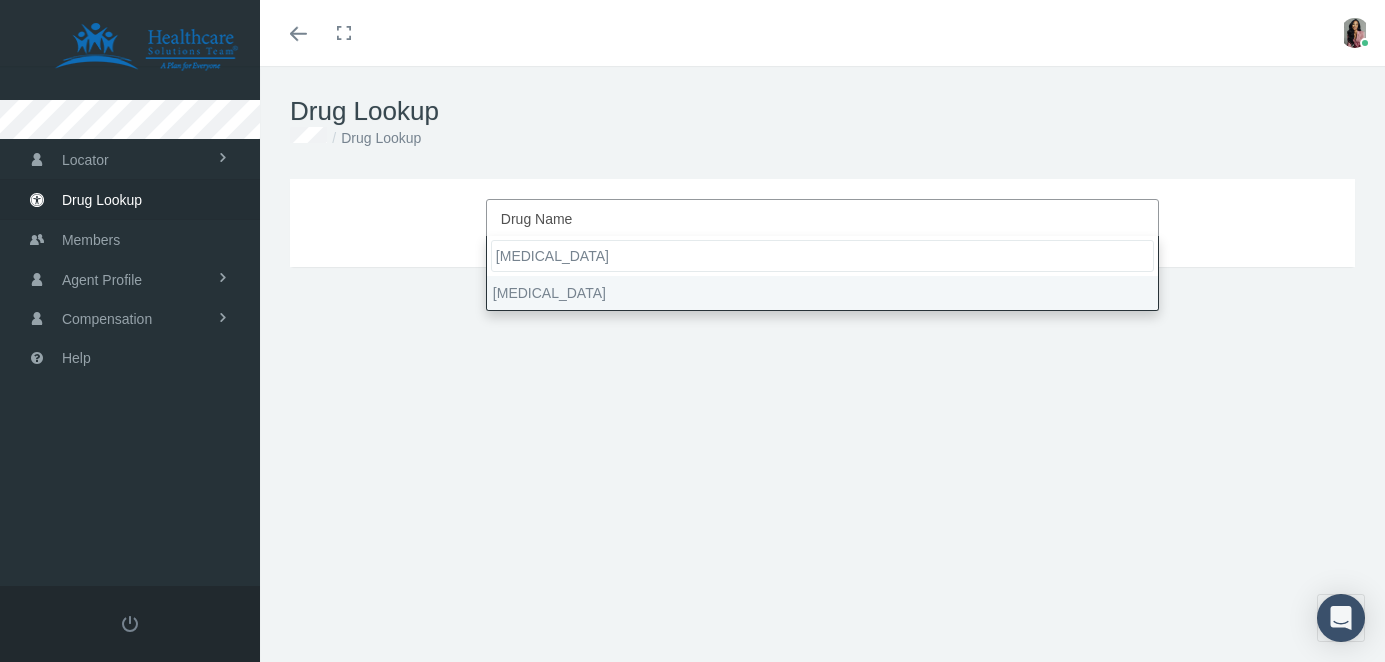 type on "[MEDICAL_DATA]" 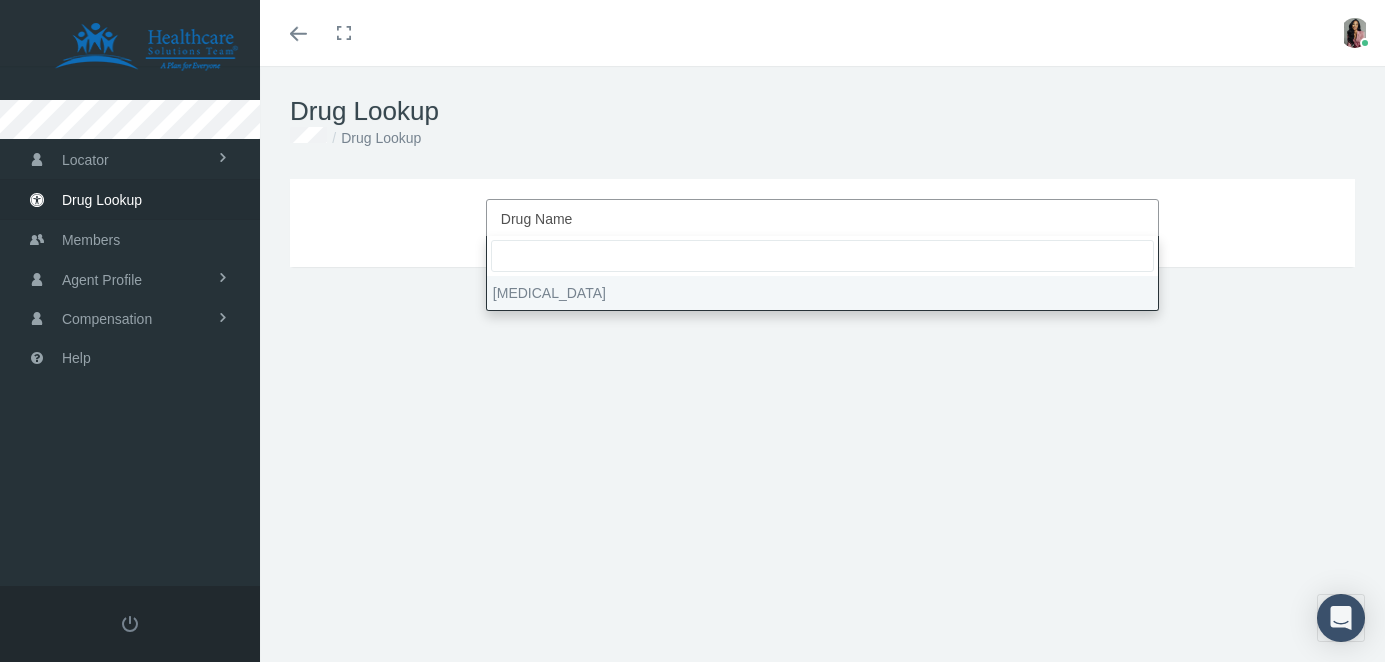 select on "[MEDICAL_DATA]" 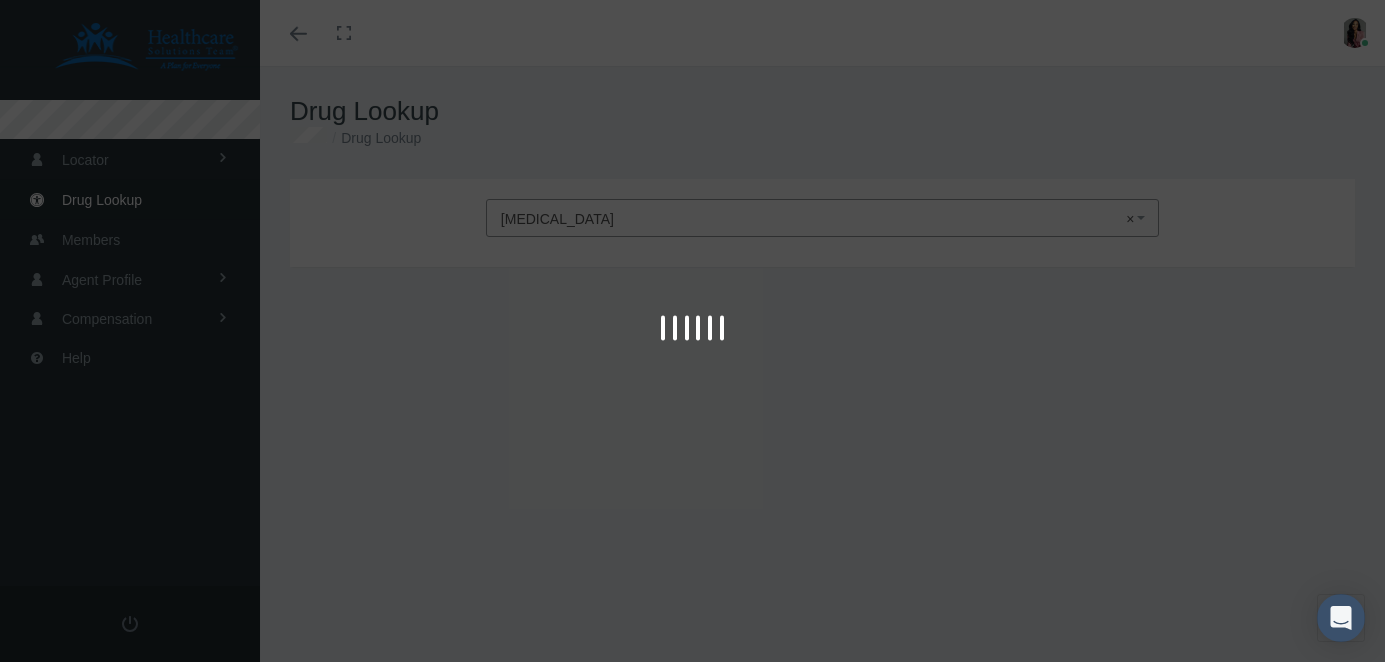 type on "30" 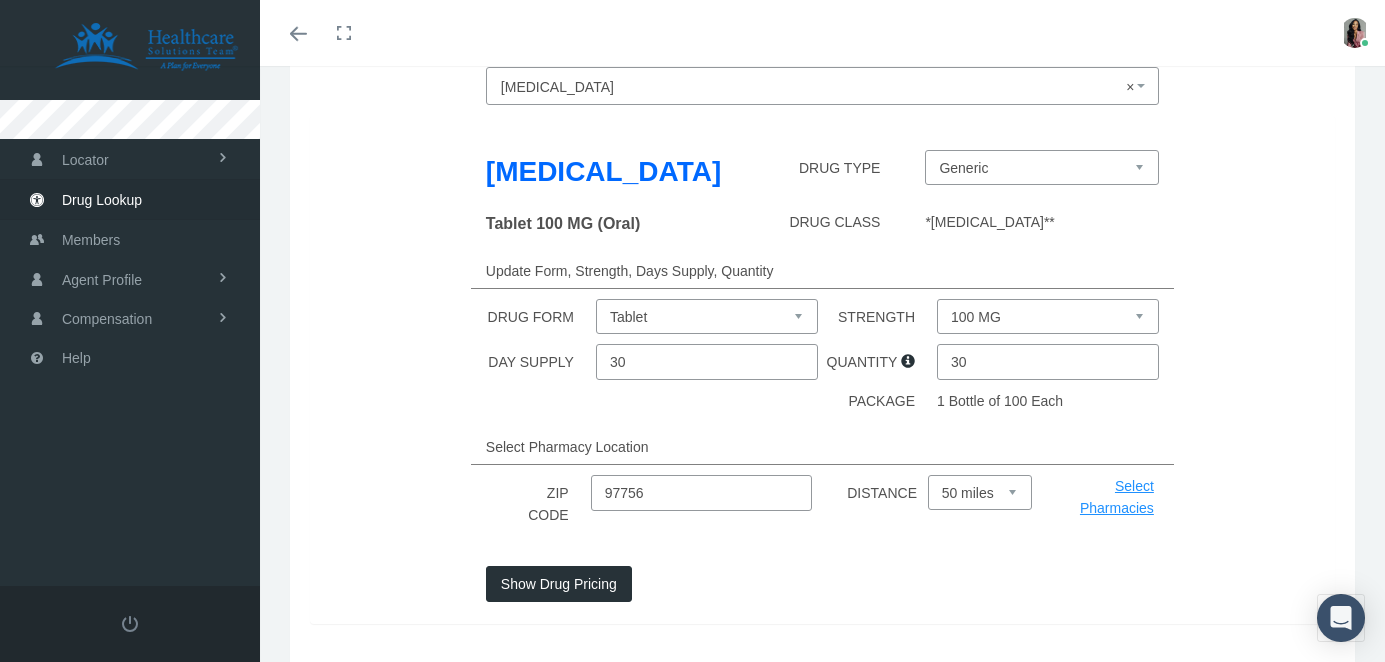 scroll, scrollTop: 179, scrollLeft: 0, axis: vertical 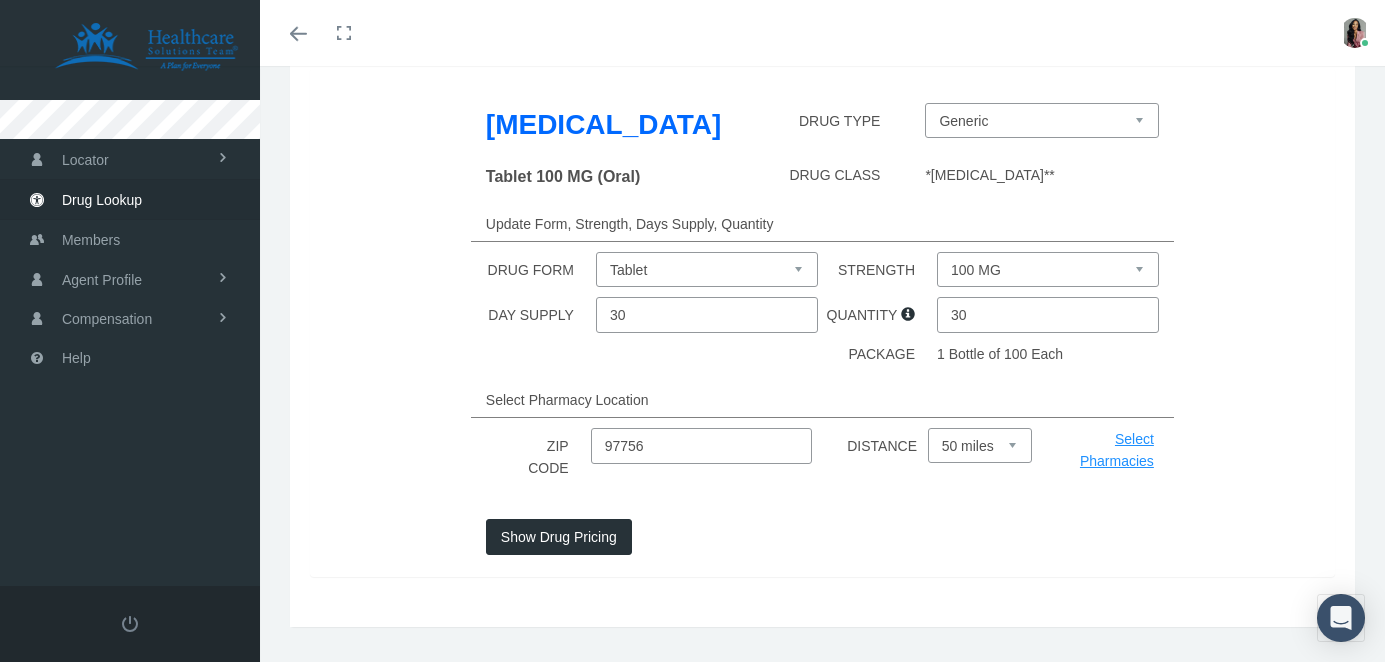 click on "97756" at bounding box center [702, 446] 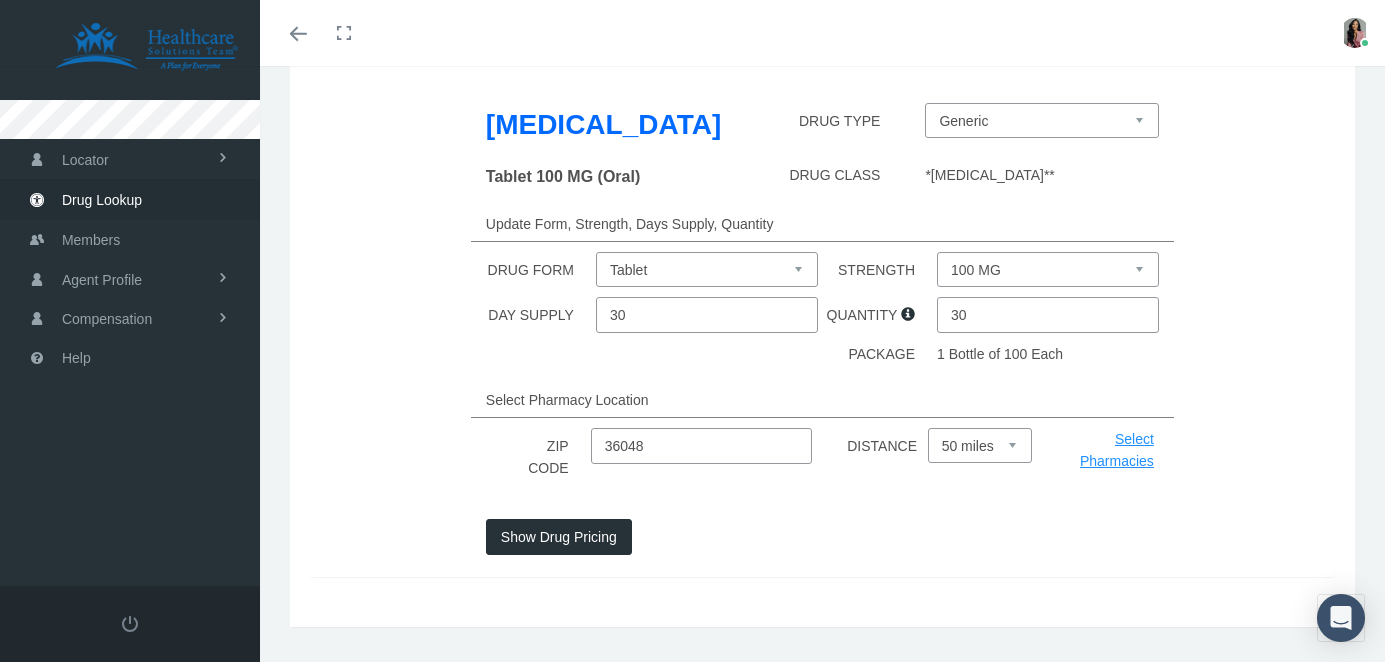 type on "36048" 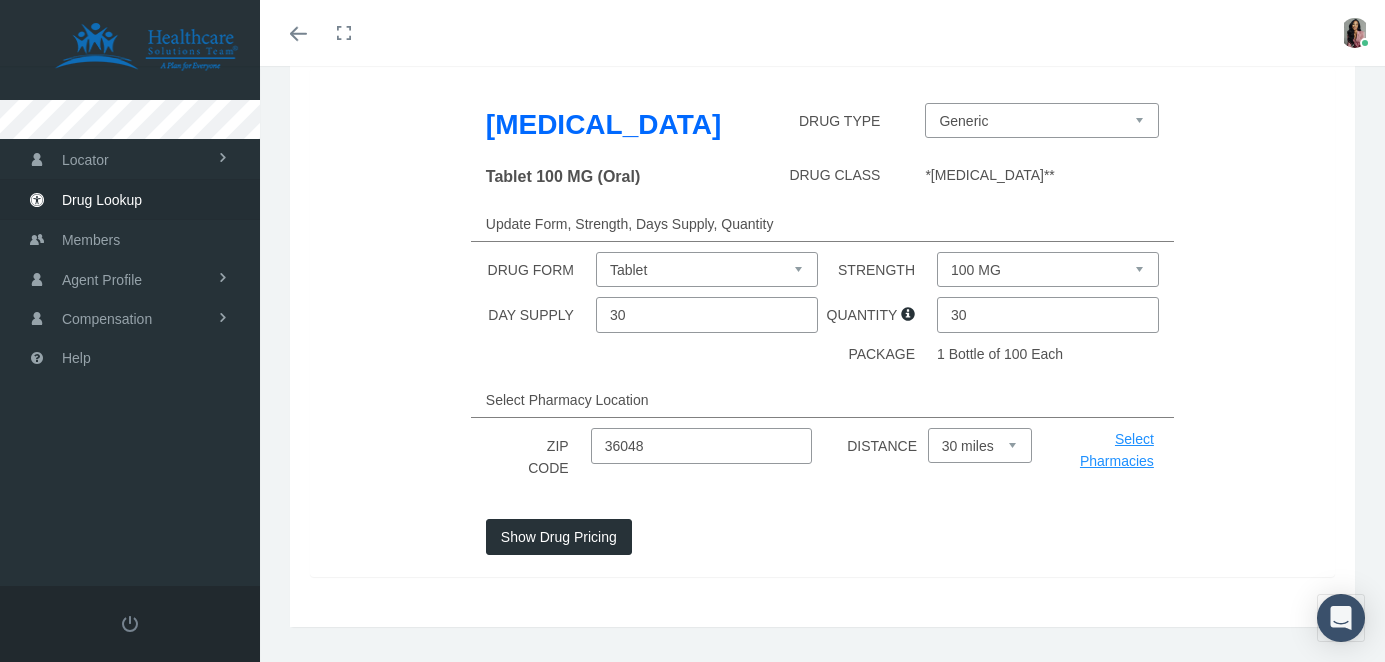 click on "DAY SUPPLY
30
QUANTITY
30" at bounding box center (822, 315) 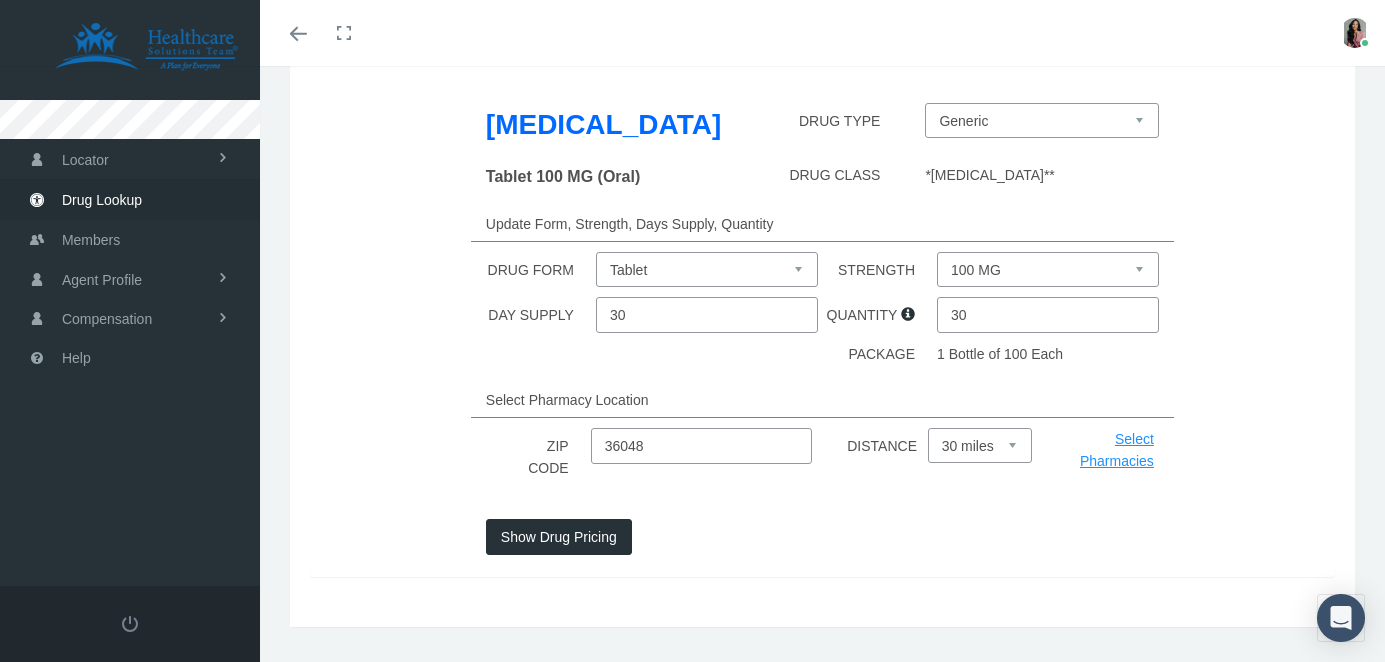 click on "100 MG 200 MG 300 MG 400 MG" at bounding box center (1048, 269) 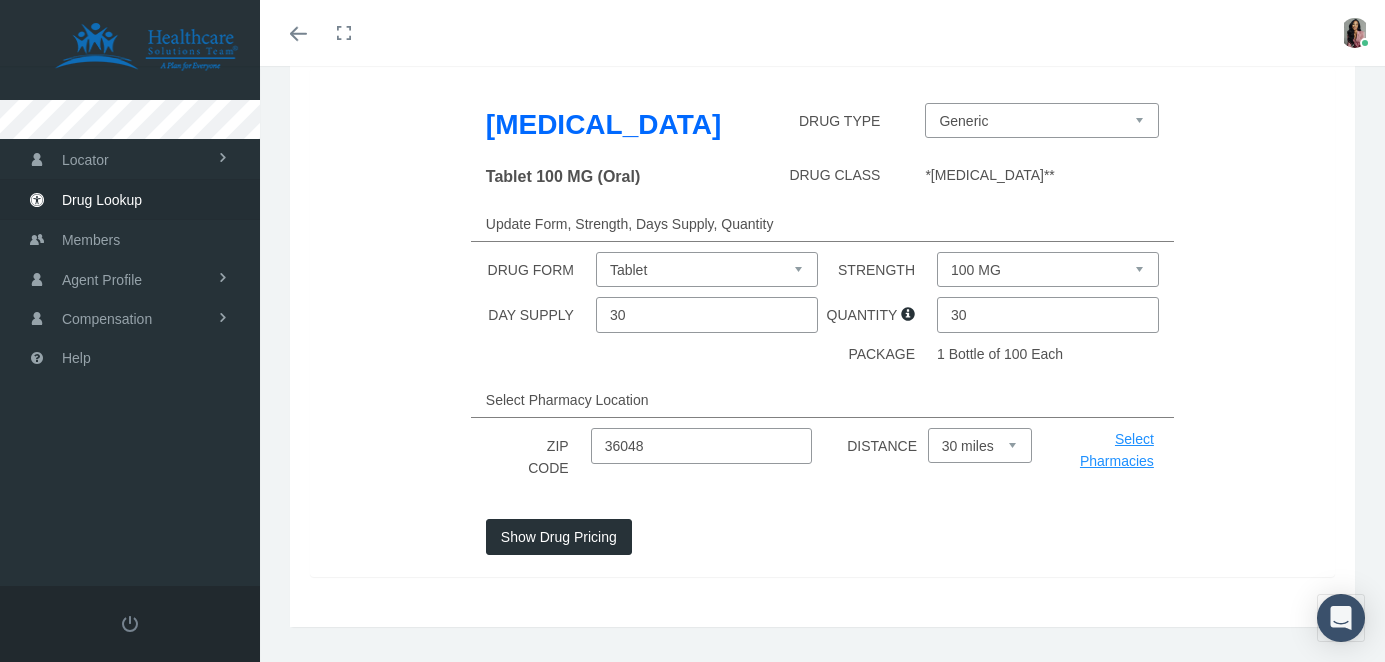 select on "200 MG" 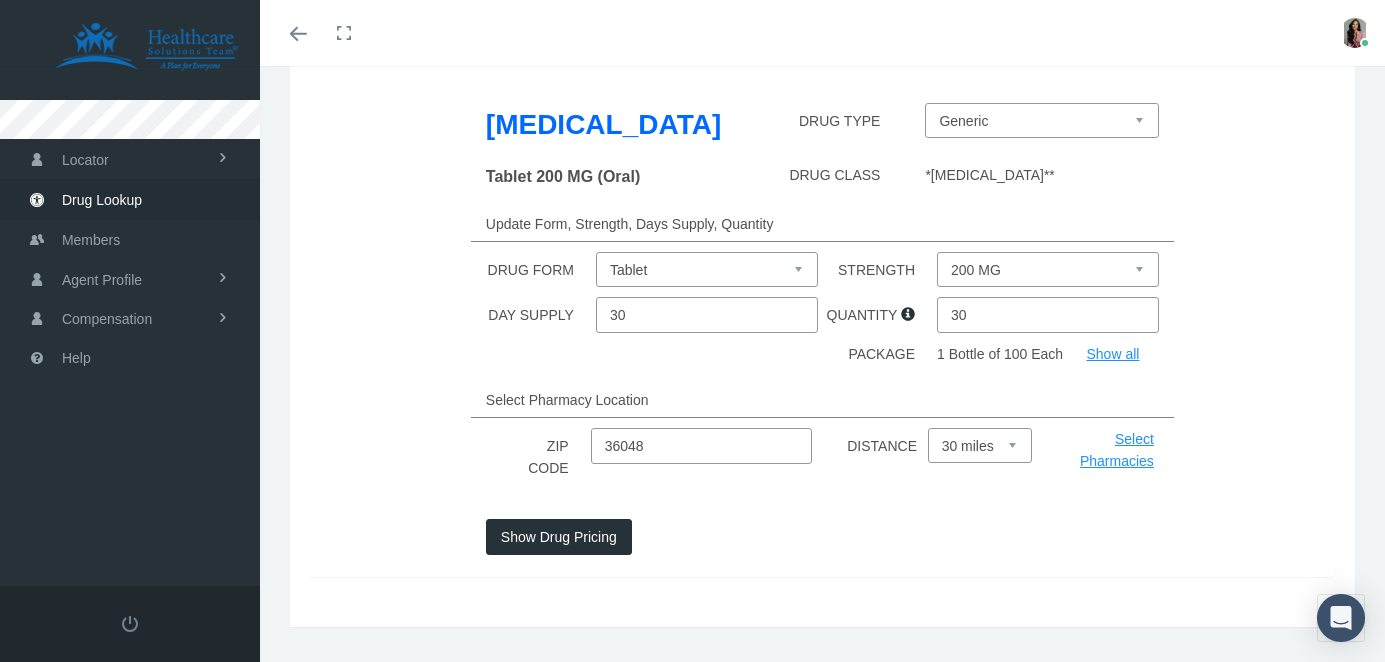 click on "Show Drug Pricing" at bounding box center (559, 537) 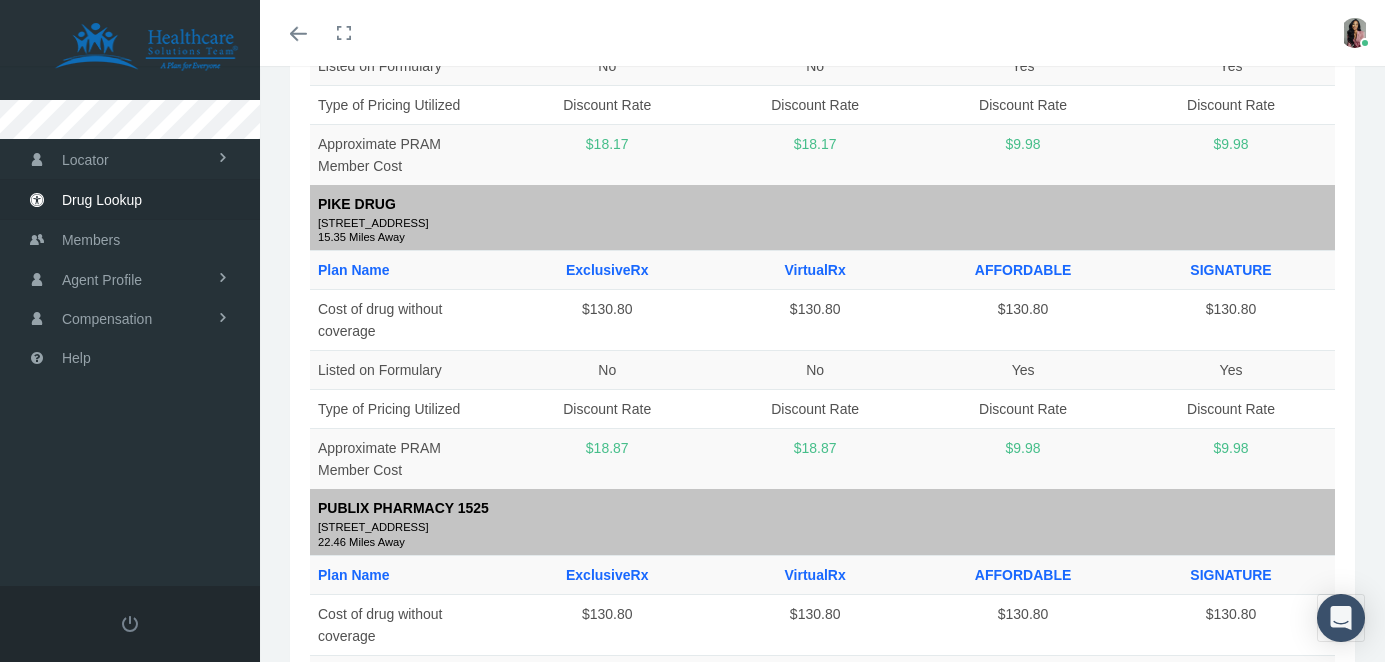 scroll, scrollTop: 0, scrollLeft: 0, axis: both 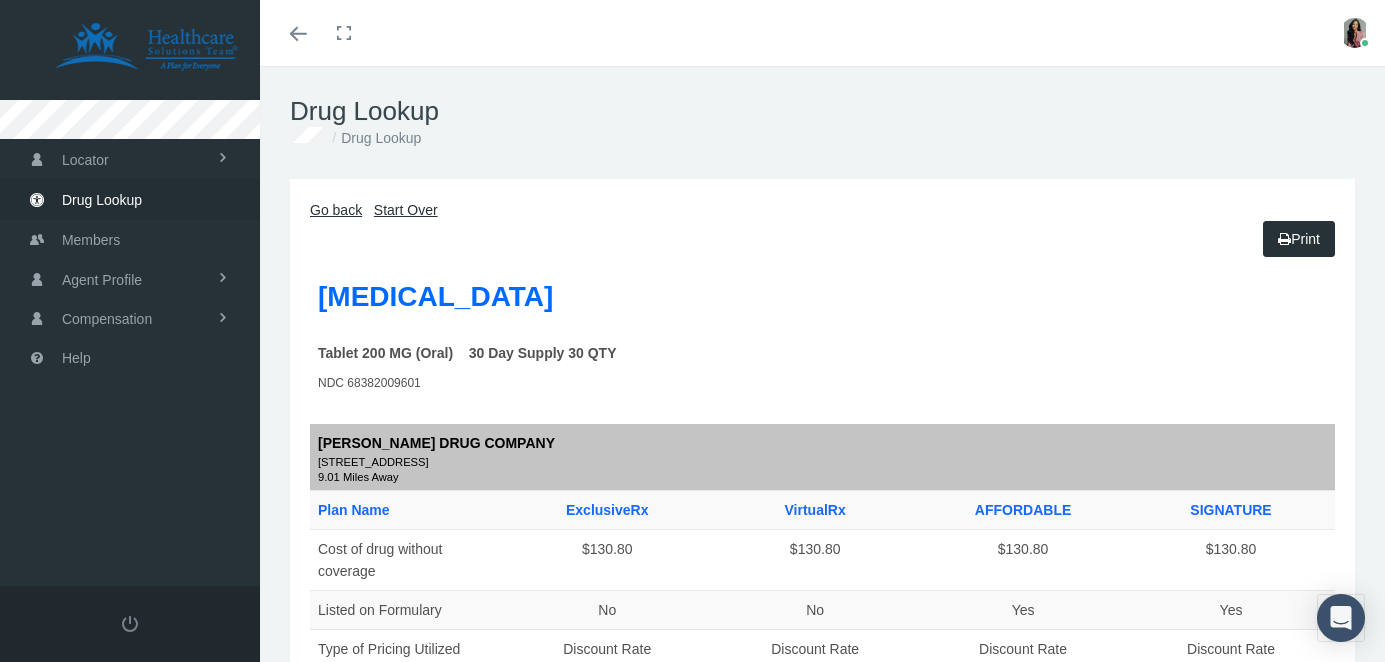 drag, startPoint x: 321, startPoint y: 283, endPoint x: 407, endPoint y: 354, distance: 111.5213 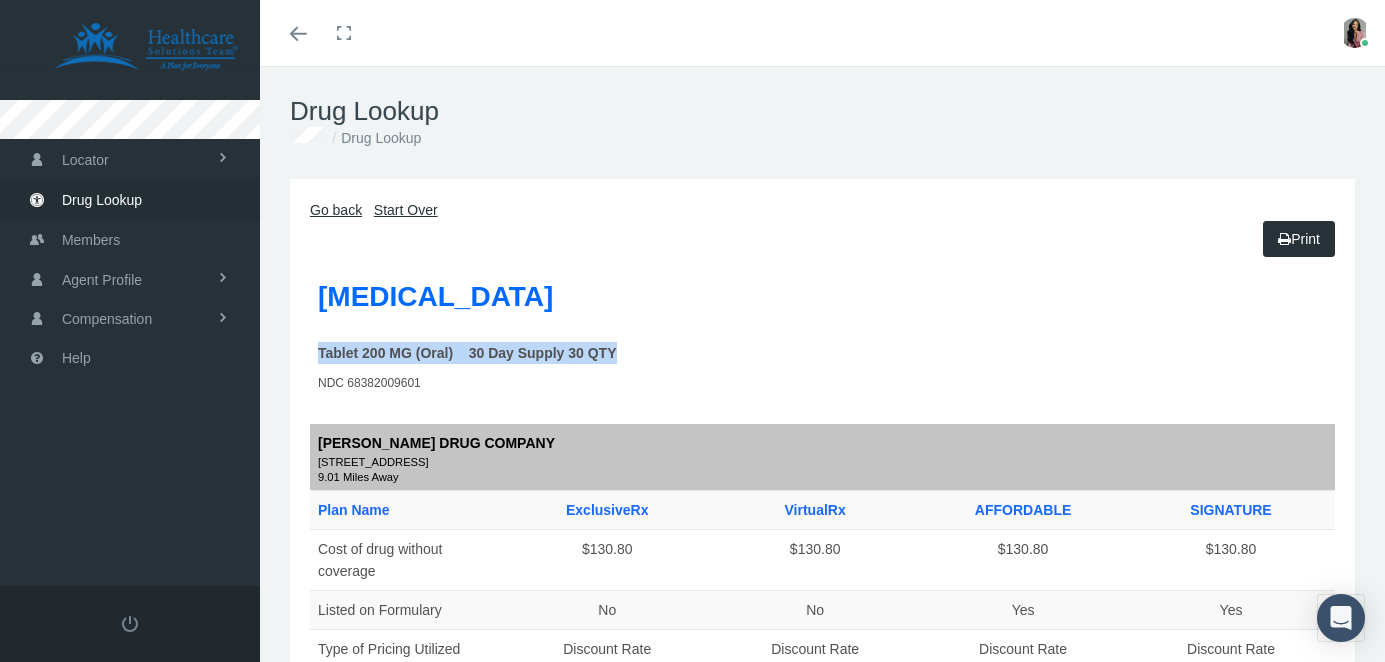 drag, startPoint x: 621, startPoint y: 400, endPoint x: 342, endPoint y: 378, distance: 279.86603 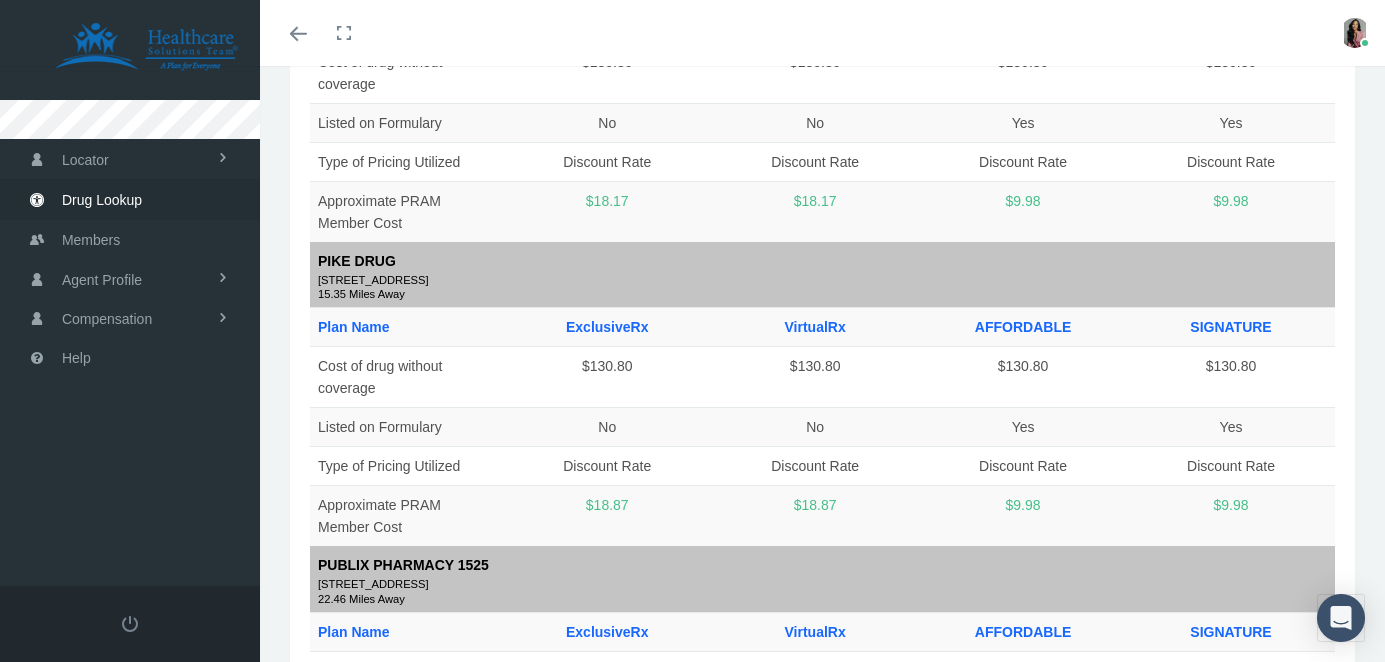 scroll, scrollTop: 0, scrollLeft: 0, axis: both 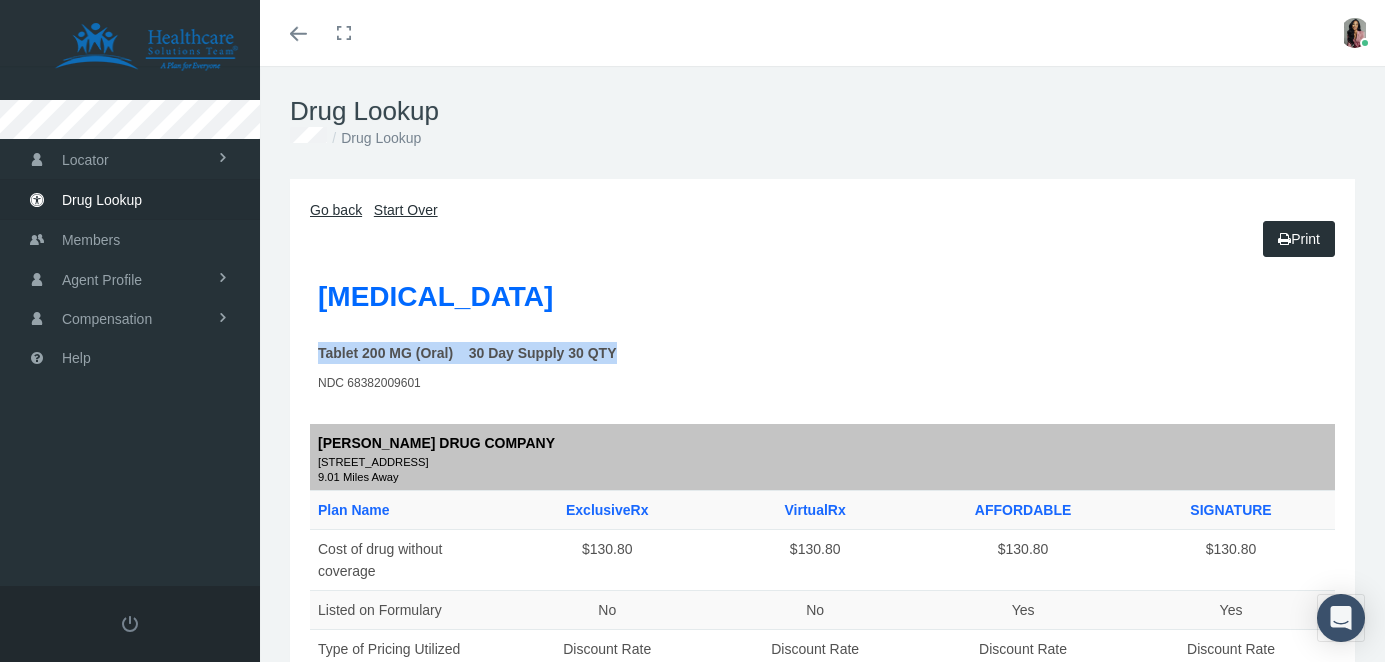click on "Go back" at bounding box center [336, 210] 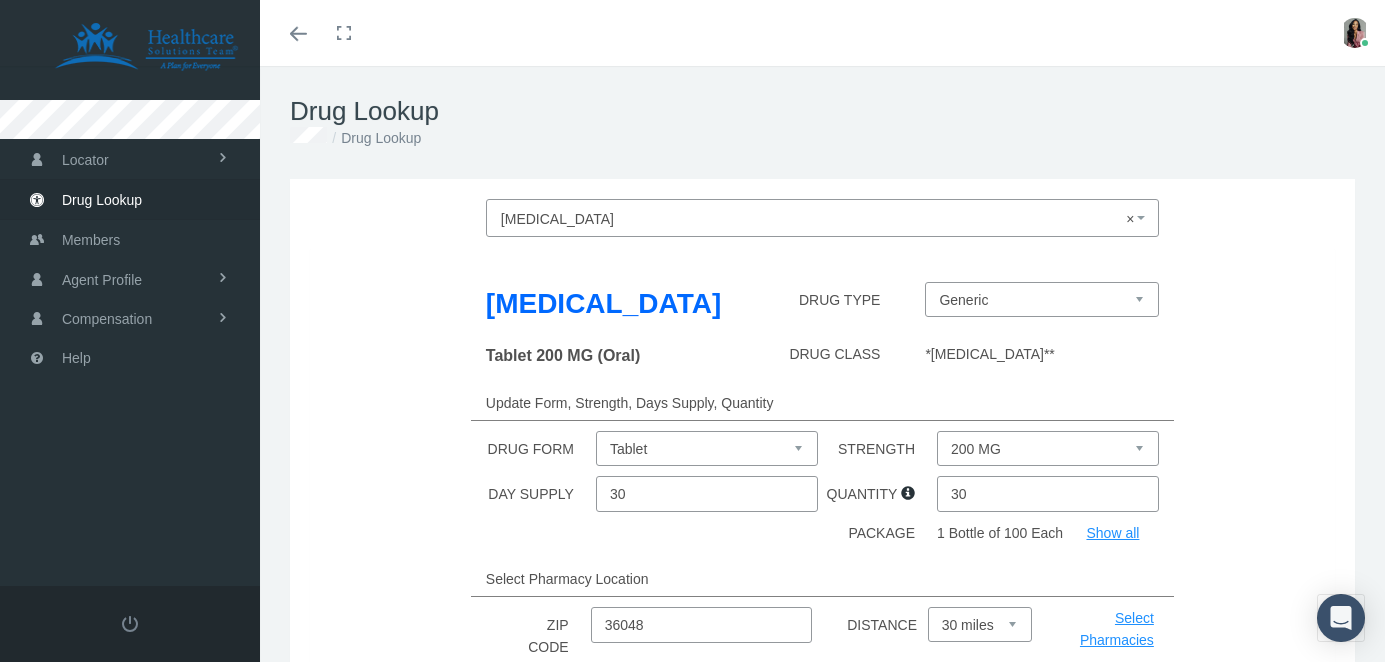 click on "× Hydroxychloroquine Sulfate" at bounding box center [816, 219] 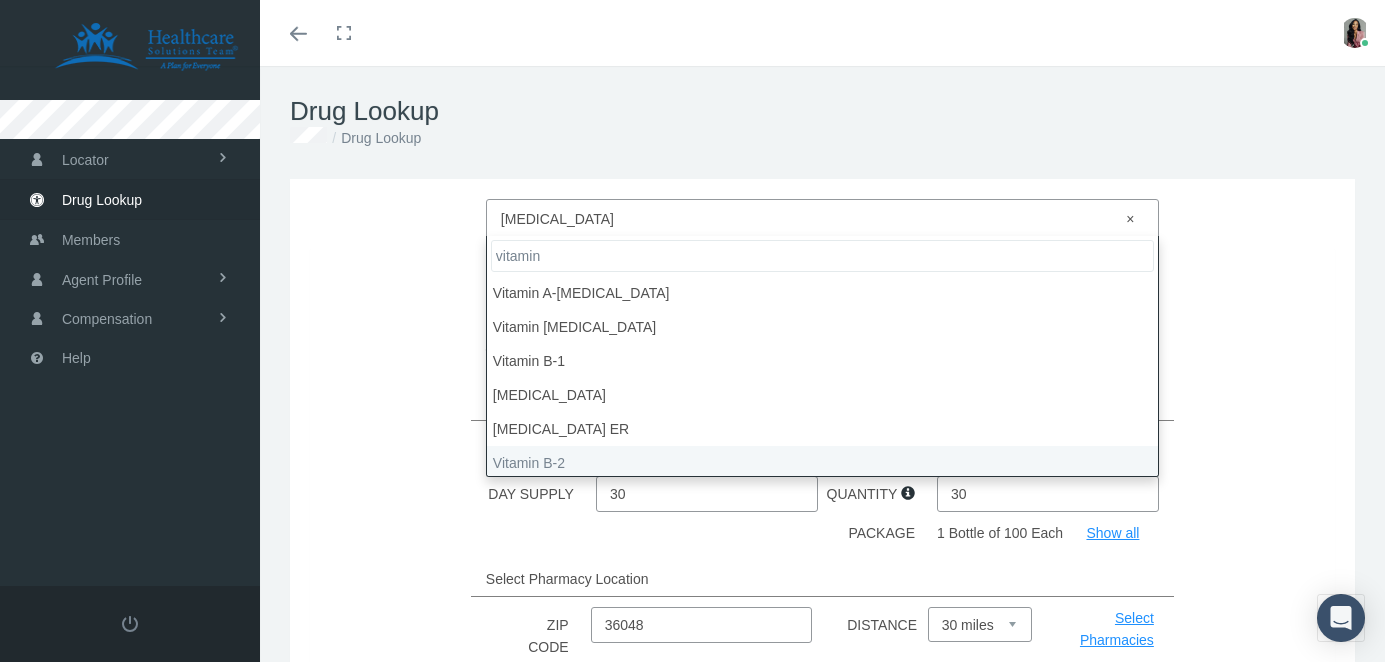 type on "vitamin" 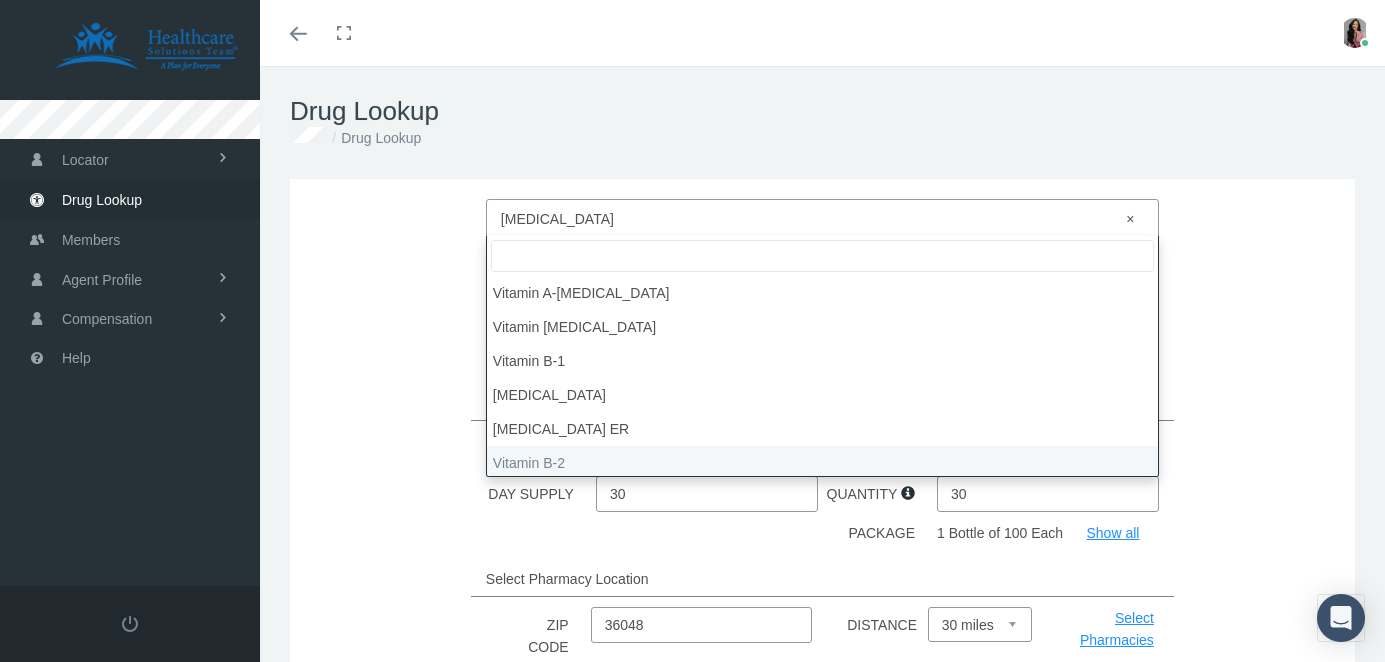 select on "Vitamin B-2" 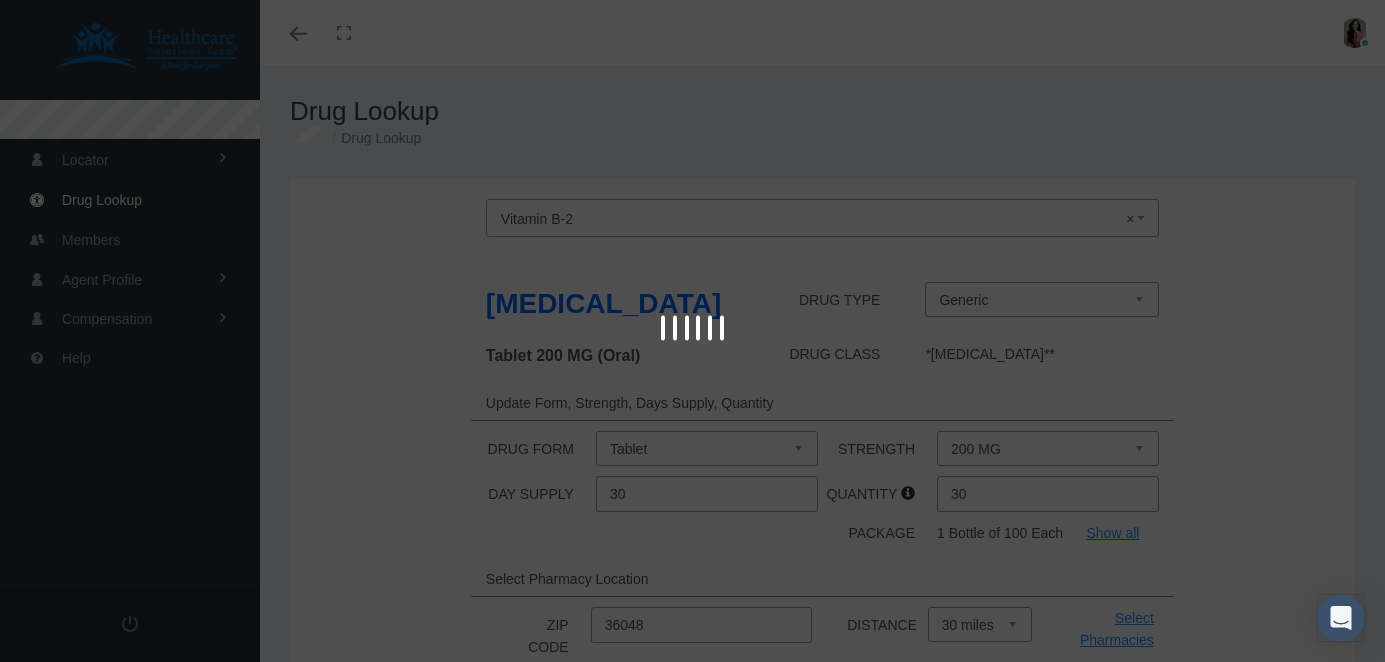 select on "100 MG" 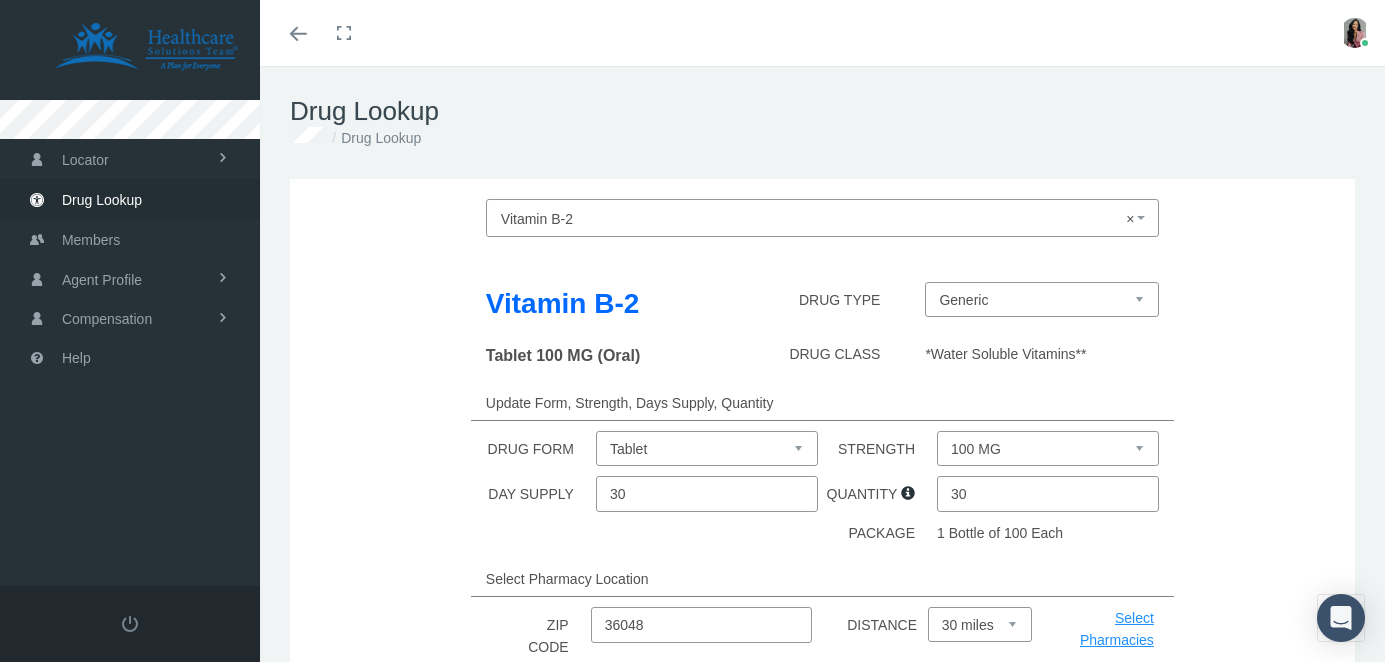 click on "100 MG 25 MG 50 MG" at bounding box center (1048, 448) 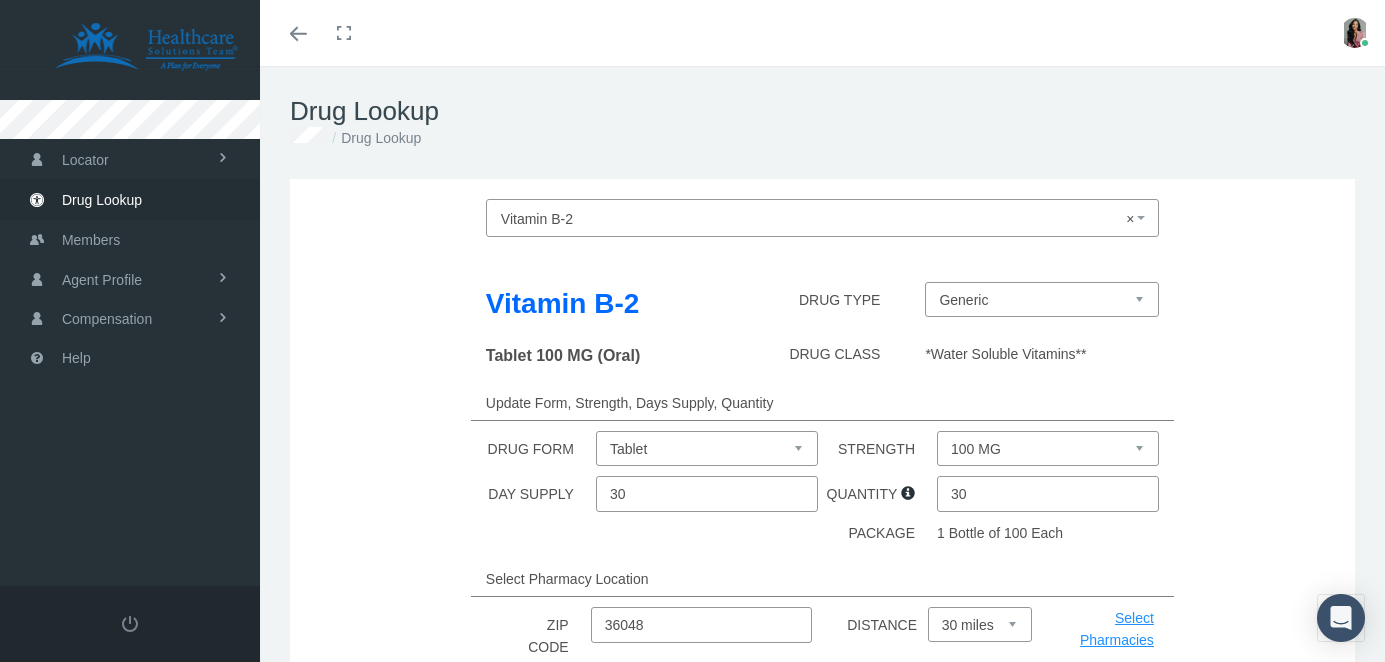 click on "100 MG 25 MG 50 MG" at bounding box center [1048, 448] 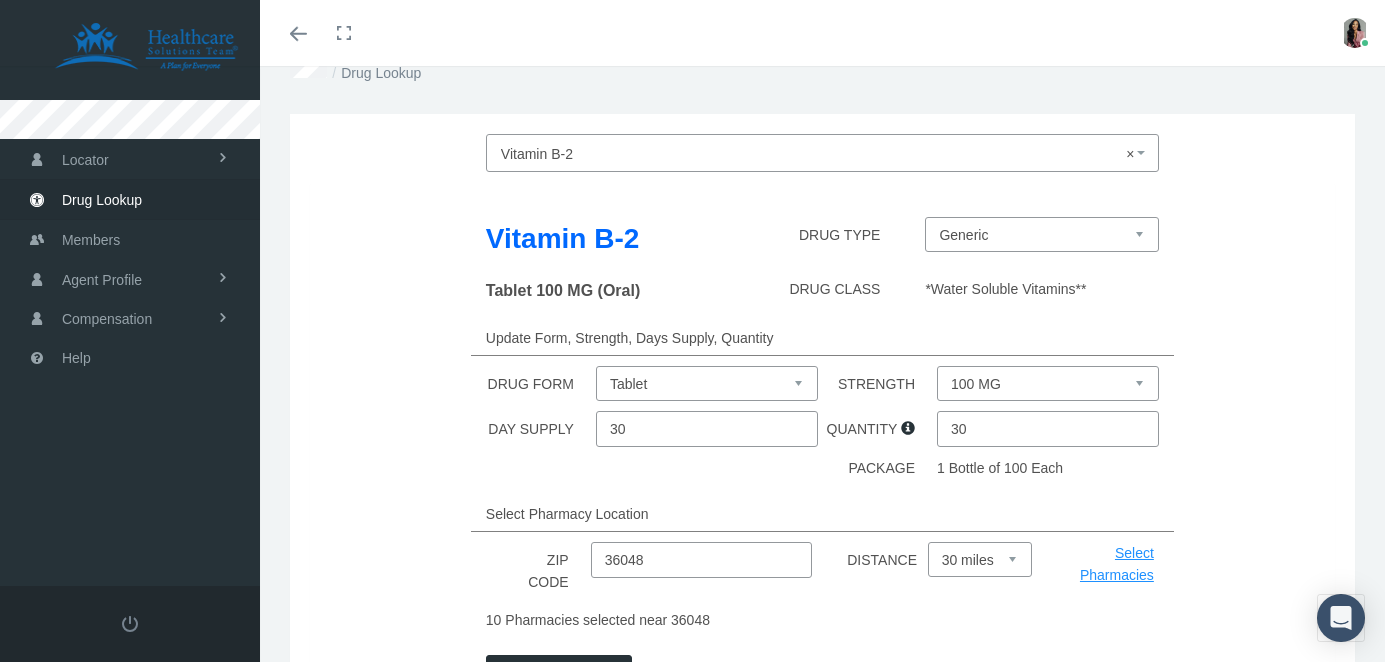 scroll, scrollTop: 248, scrollLeft: 0, axis: vertical 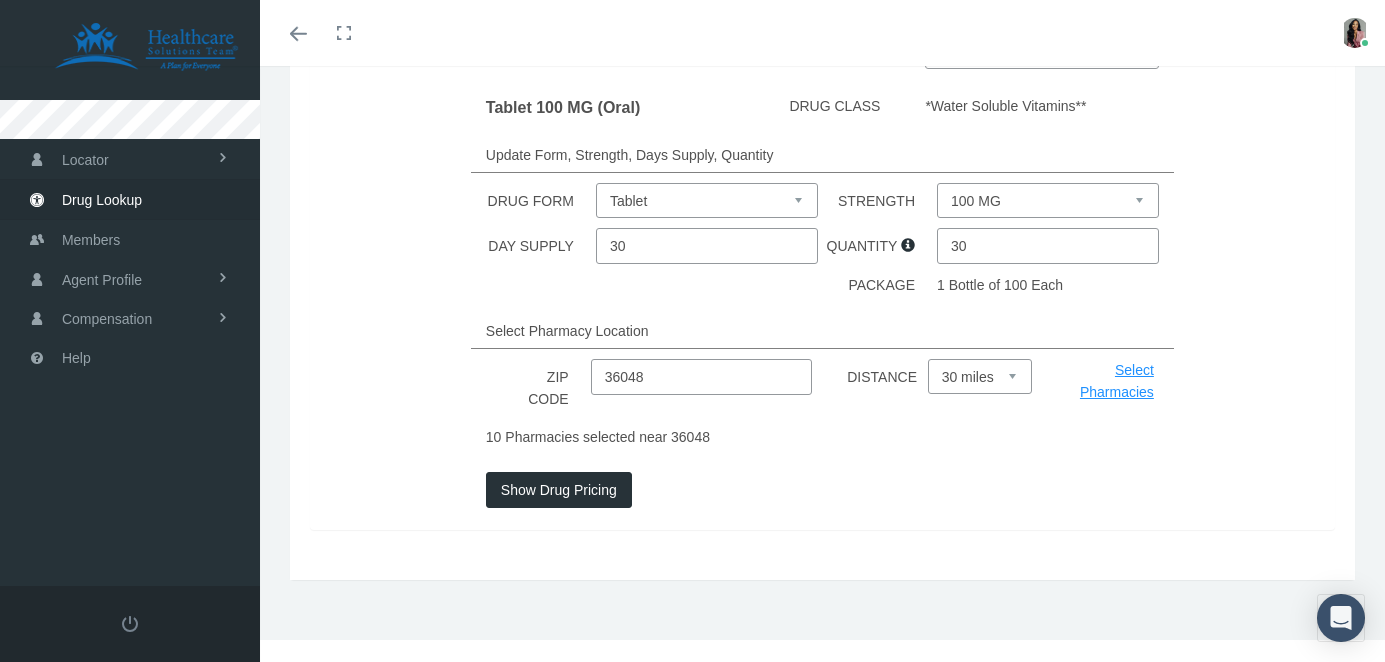 click on "100 MG 25 MG 50 MG" at bounding box center [1048, 200] 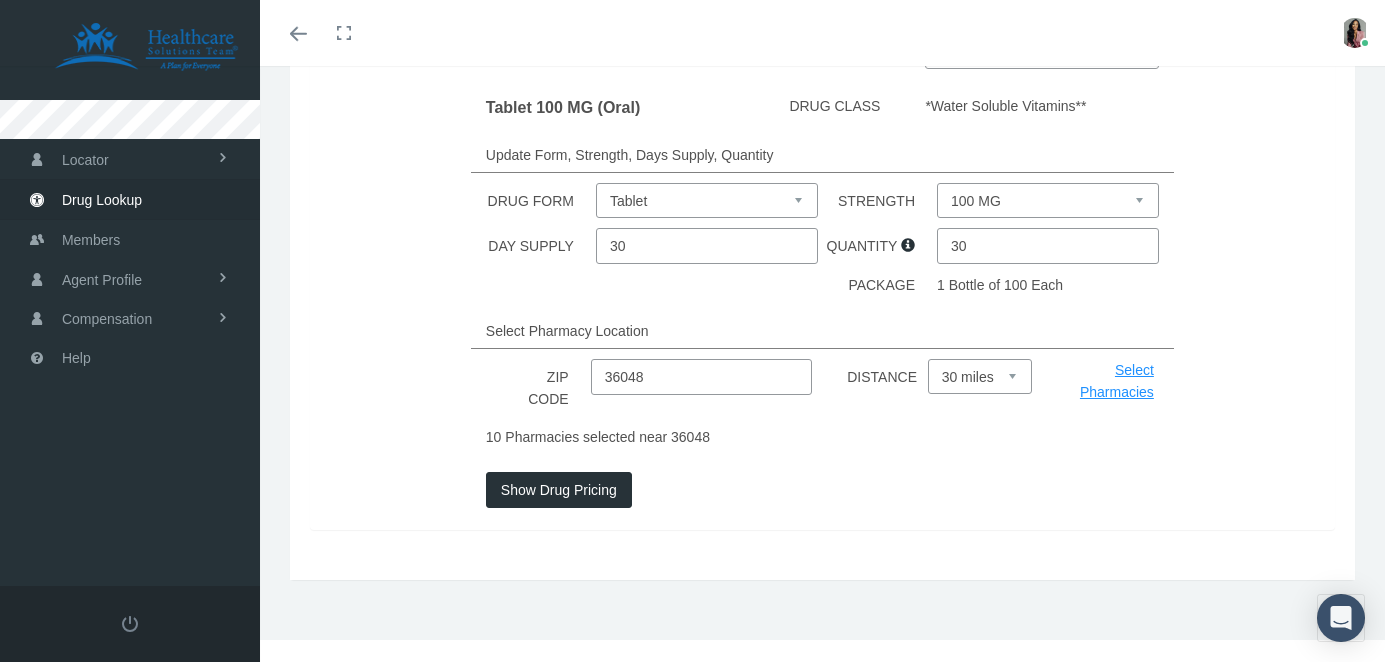 click on "Show Drug Pricing" at bounding box center [559, 490] 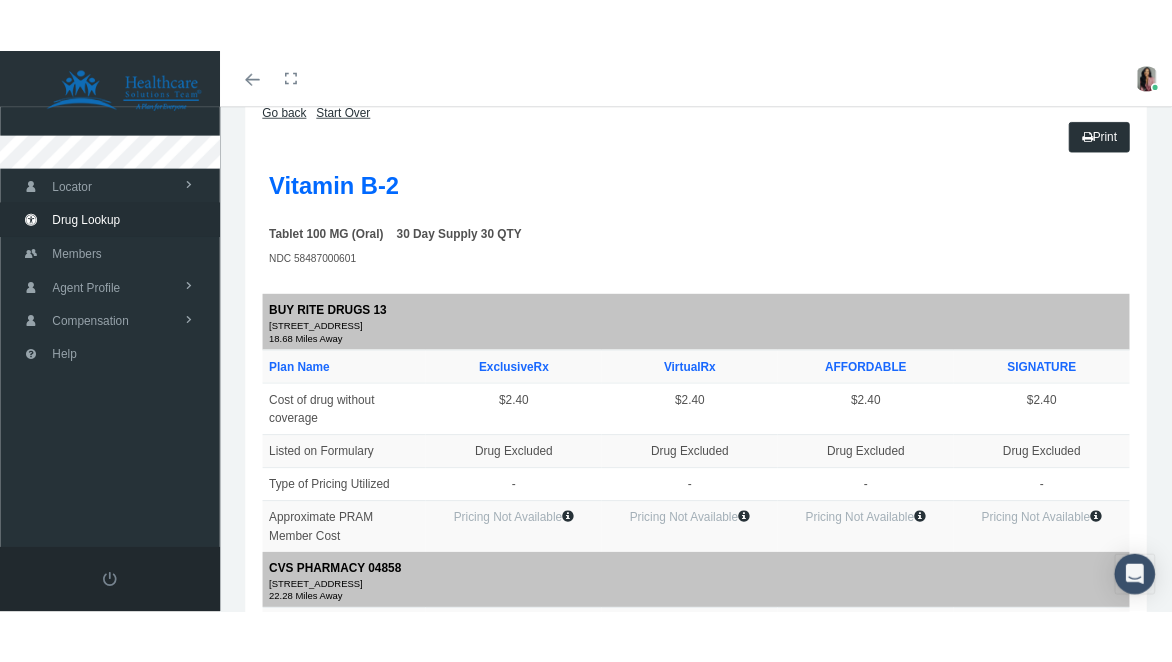 scroll, scrollTop: 0, scrollLeft: 0, axis: both 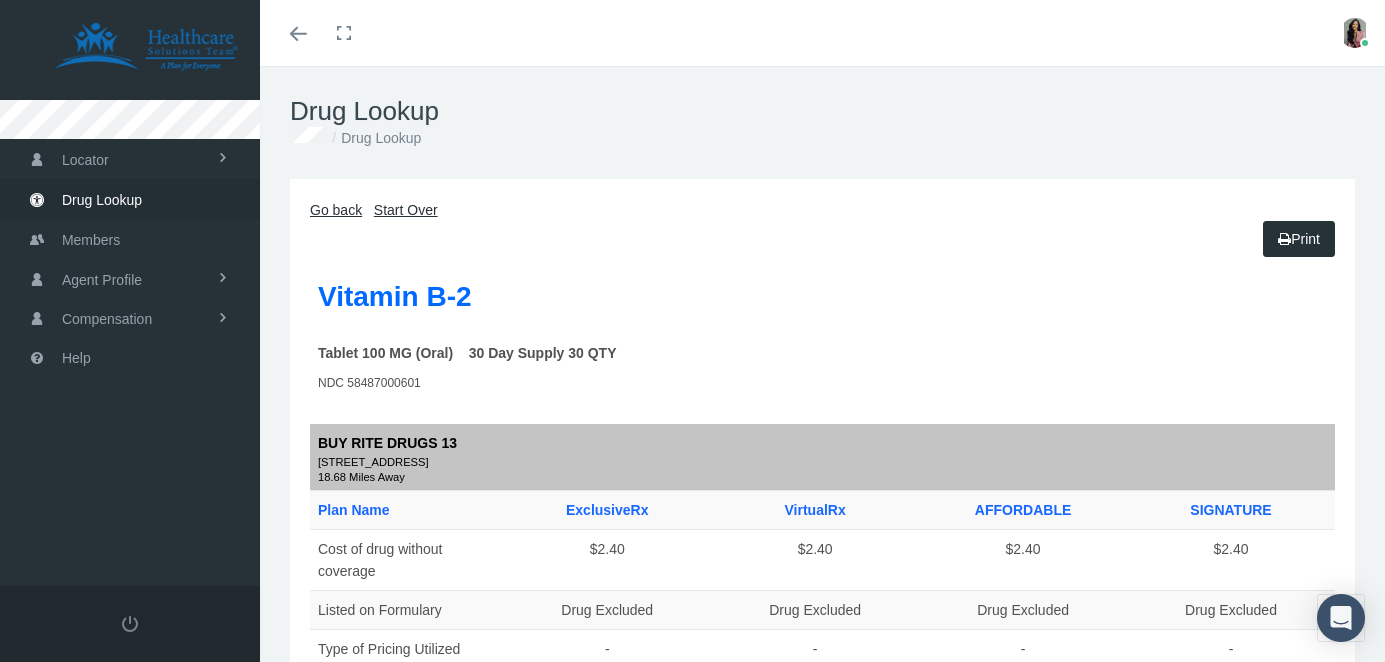 click on "Go back" at bounding box center (336, 210) 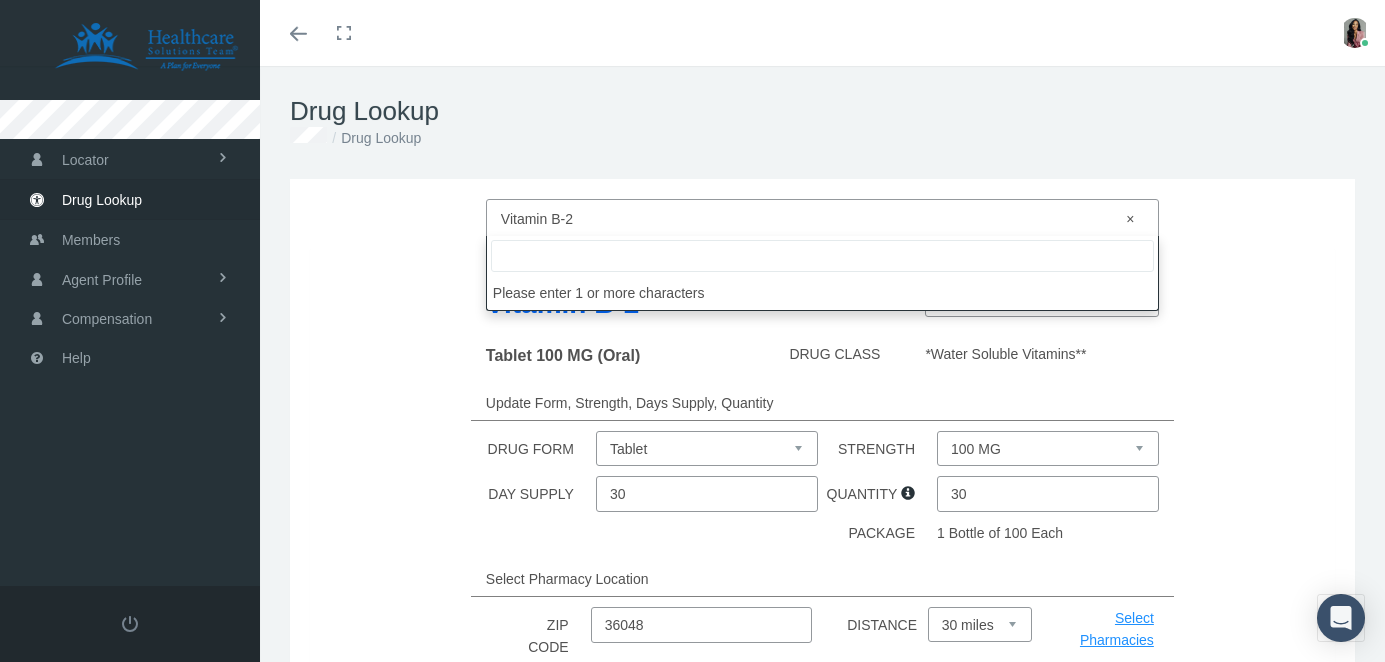 click on "× Vitamin B-2" at bounding box center [816, 219] 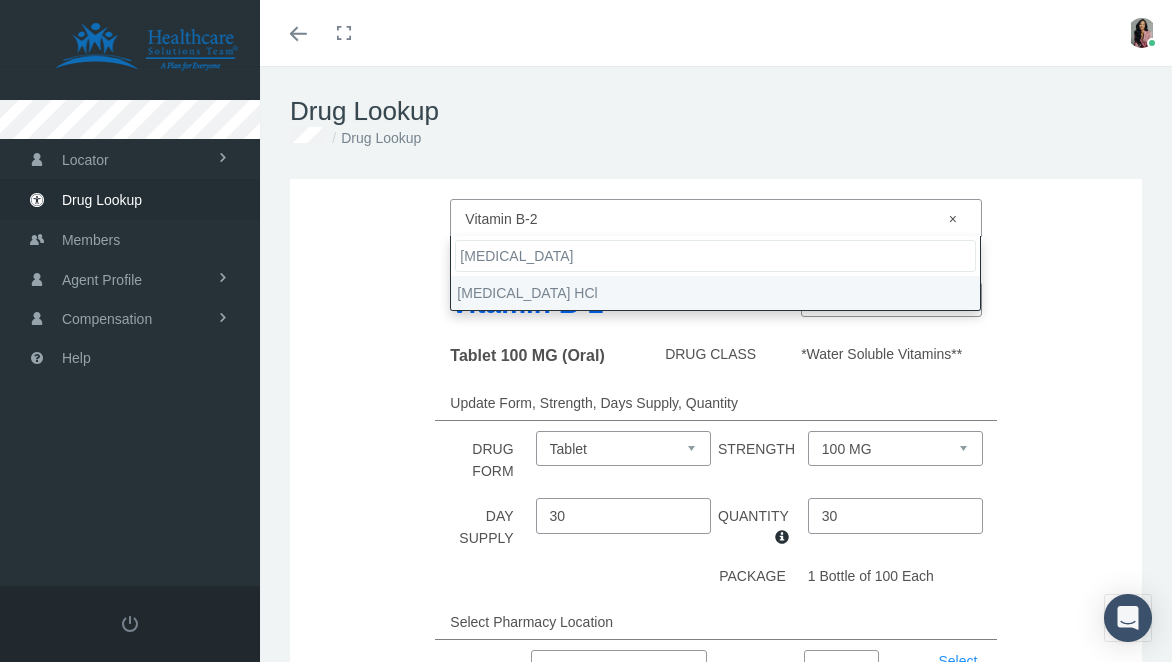 type on "Dicyclomine" 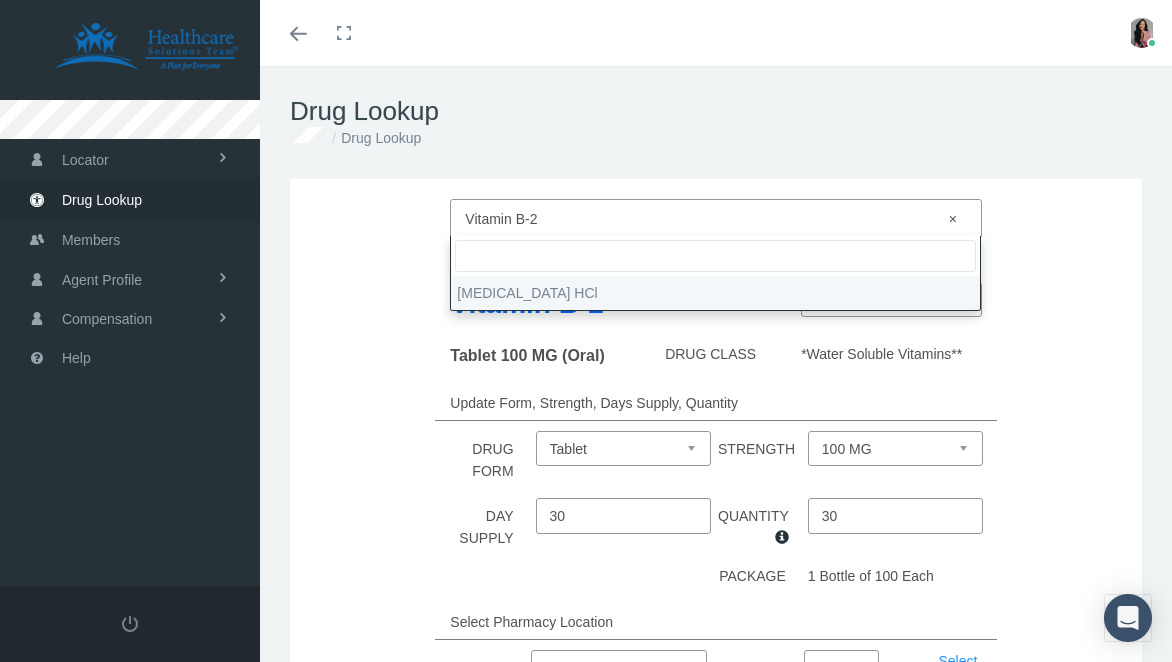 select on "Dicyclomine HCl" 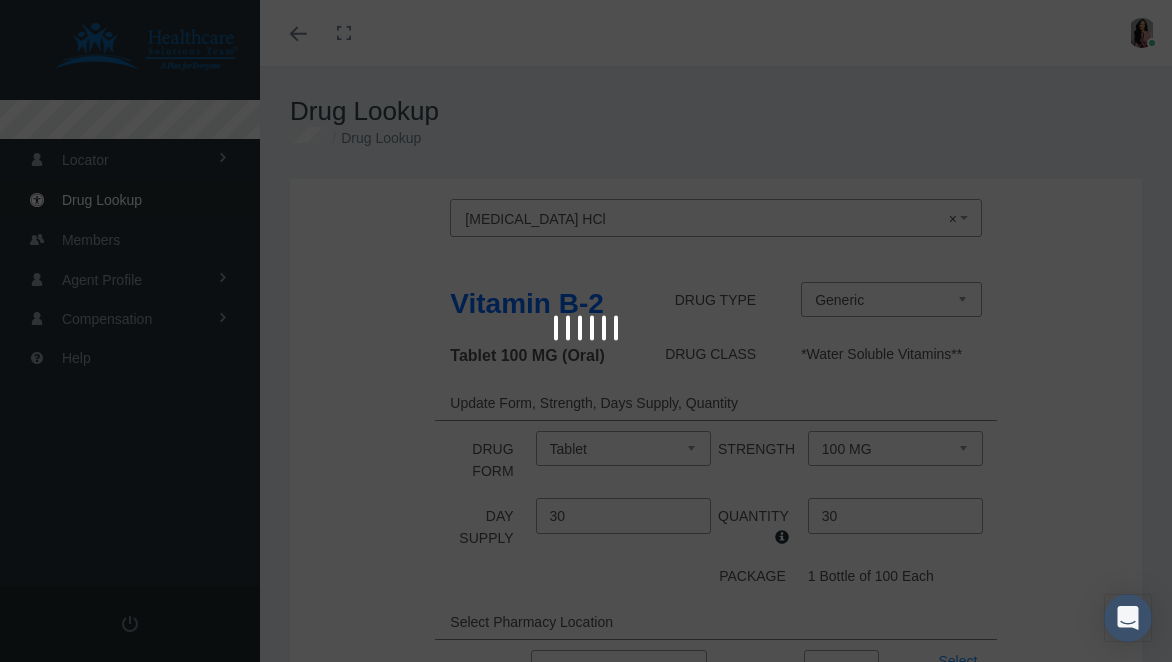 select on "20 MG" 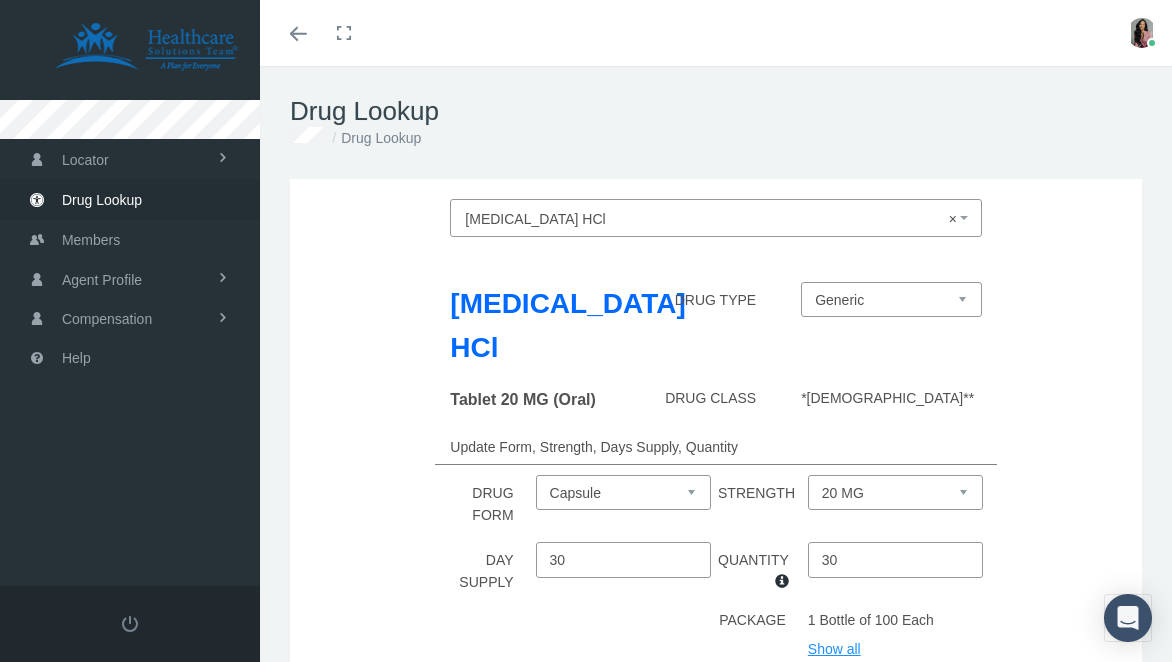 click on "20 MG" at bounding box center [895, 492] 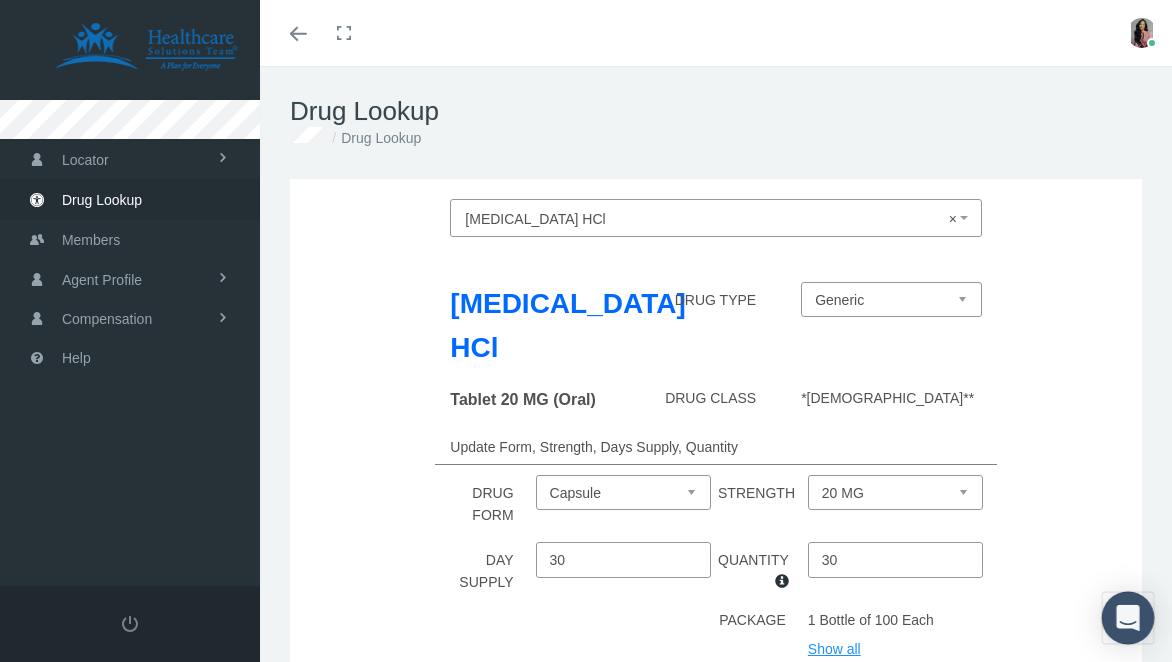 click at bounding box center [1128, 618] 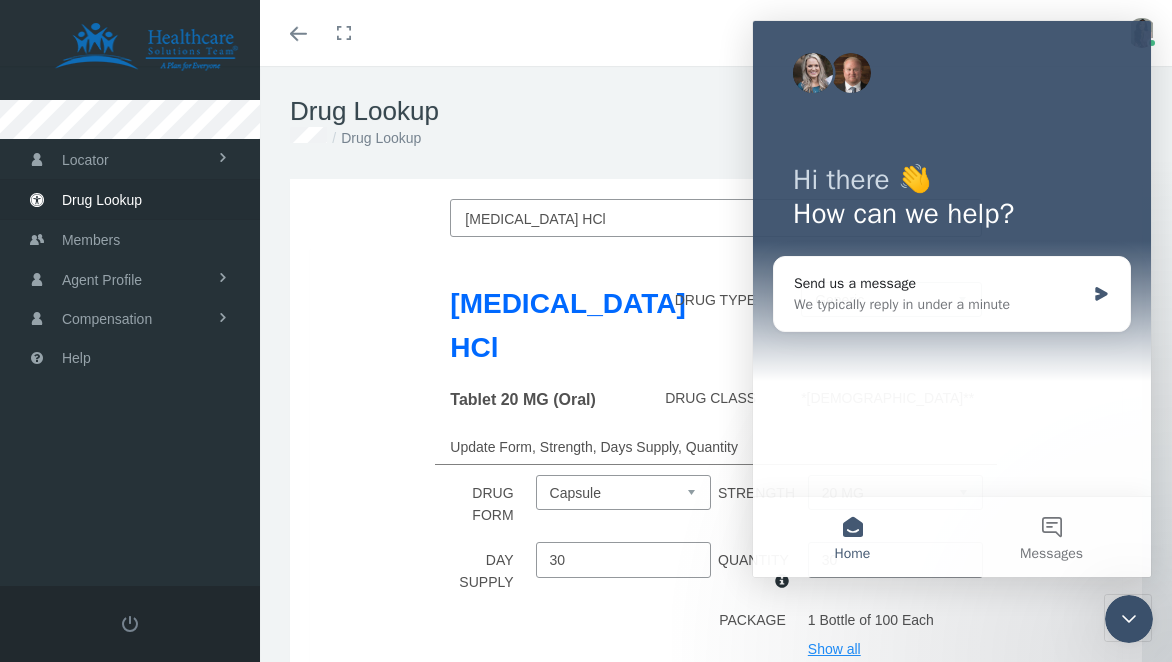 scroll, scrollTop: 0, scrollLeft: 0, axis: both 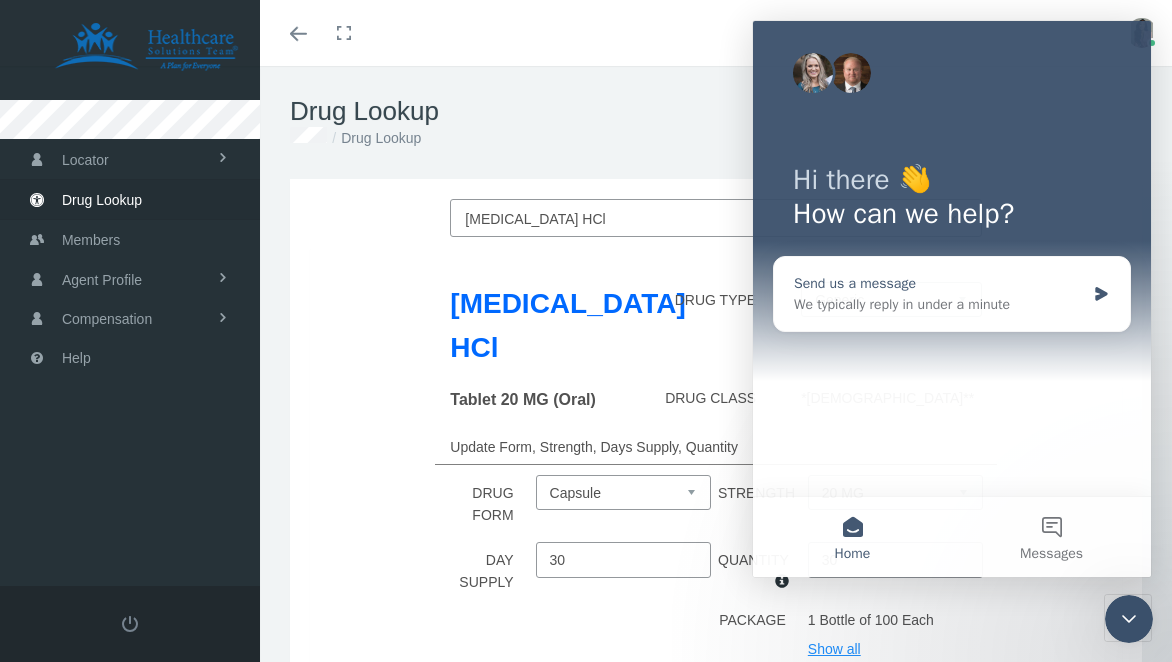 click on "Send us a message" at bounding box center (939, 283) 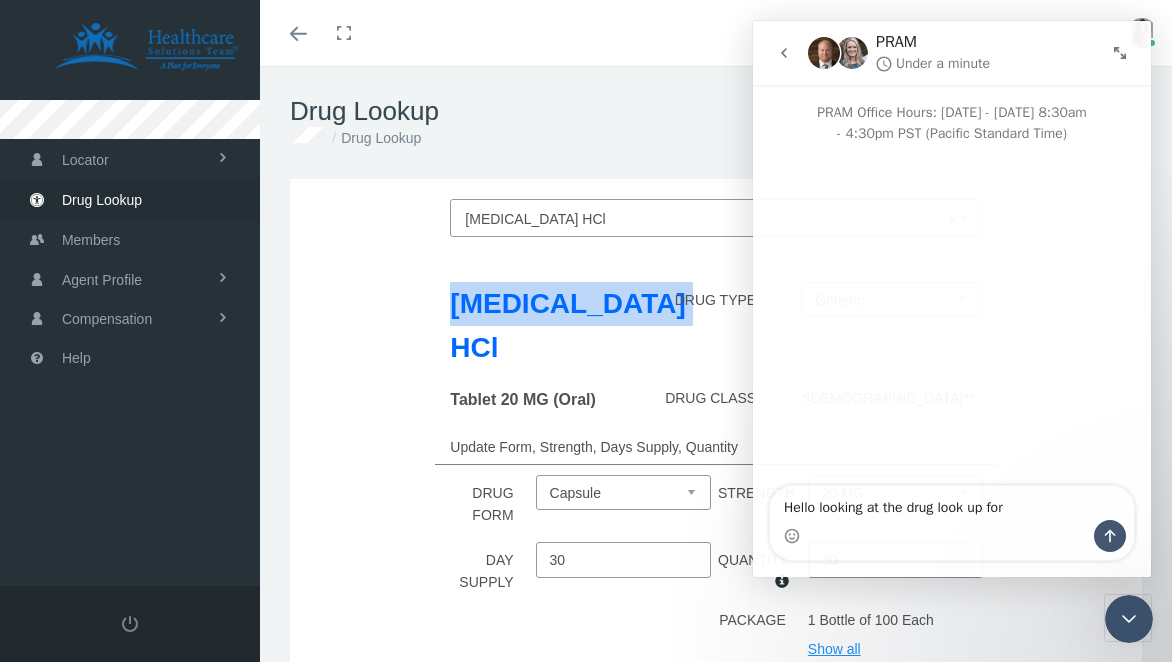 drag, startPoint x: 507, startPoint y: 351, endPoint x: 454, endPoint y: 307, distance: 68.88396 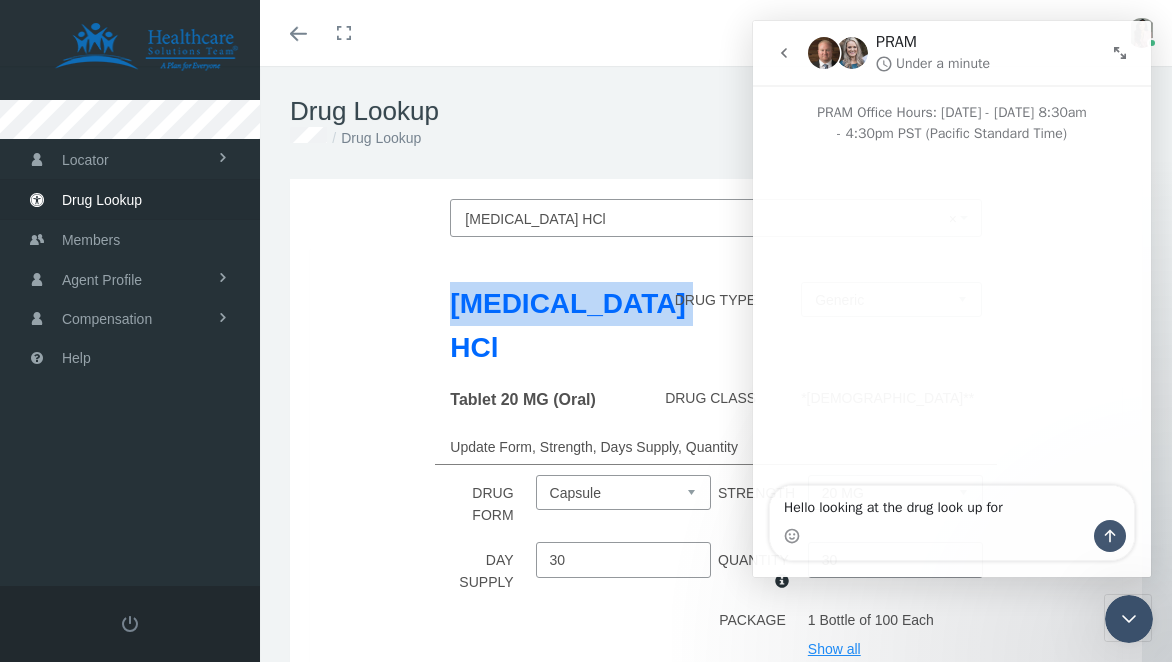 copy on "Dicyclomine HCl" 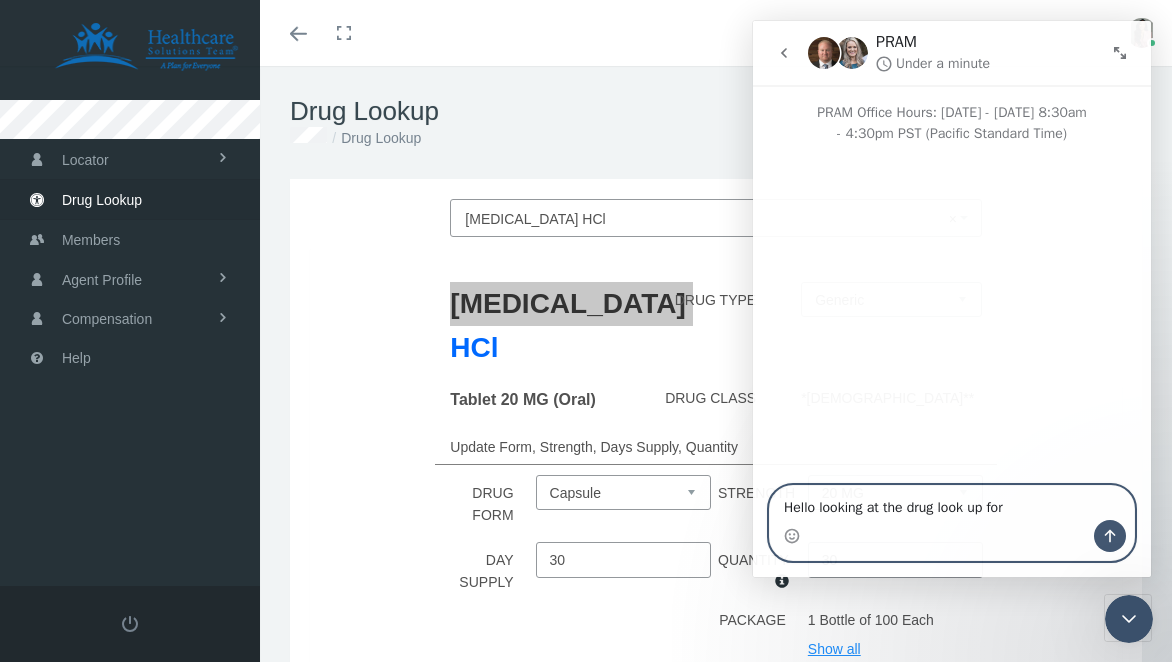 click on "Hello looking at the drug look up for" at bounding box center [952, 503] 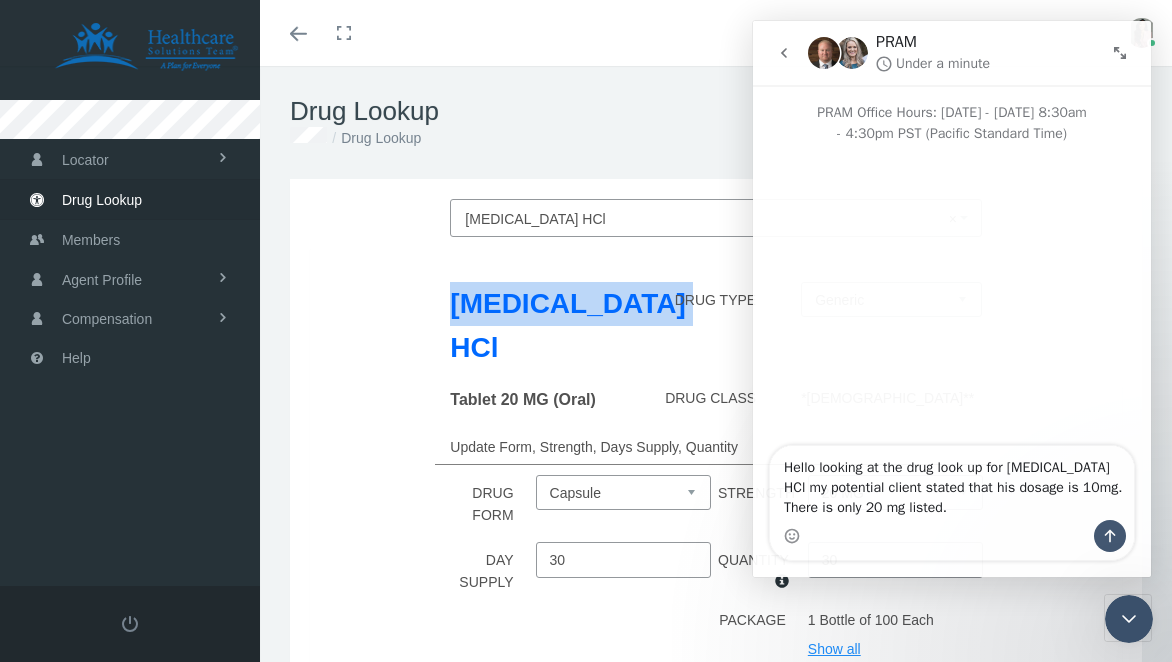 click on "Dicyclomine HCl" at bounding box center [567, 326] 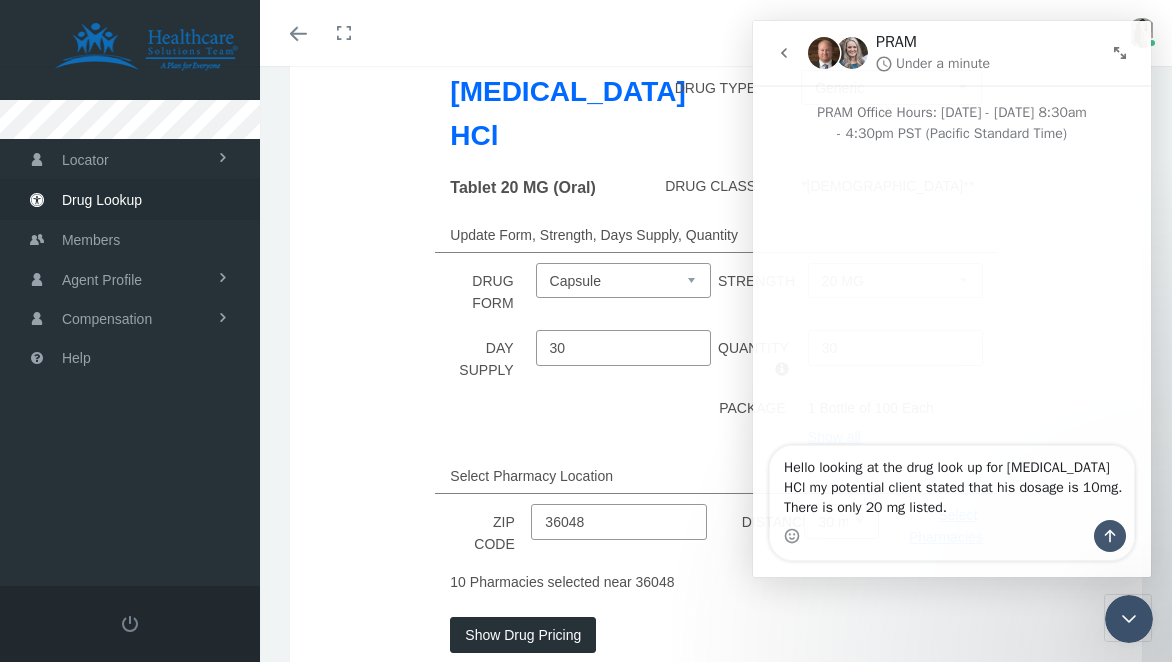 scroll, scrollTop: 318, scrollLeft: 0, axis: vertical 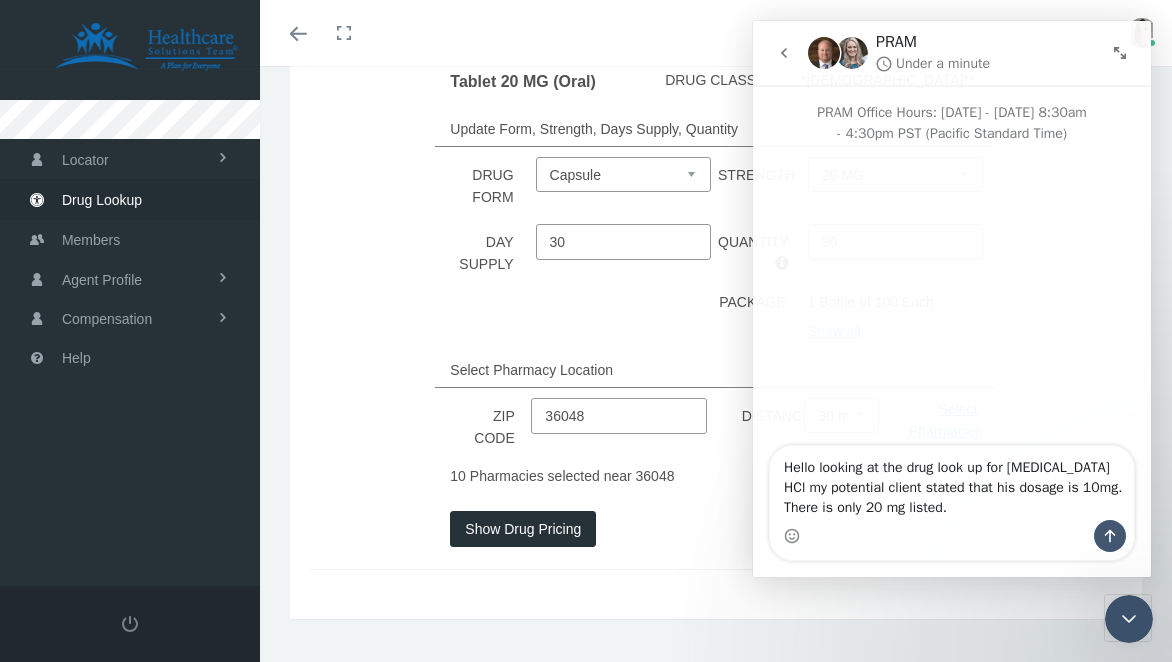 click on "Show Drug Pricing" at bounding box center [523, 529] 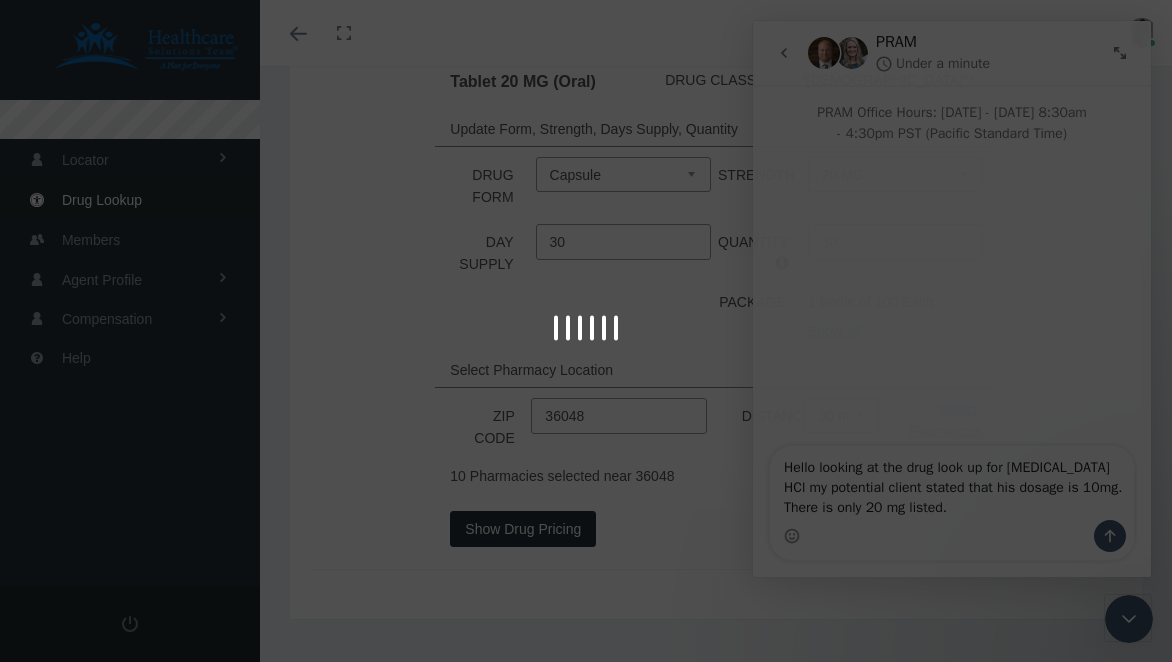 click at bounding box center [586, 331] 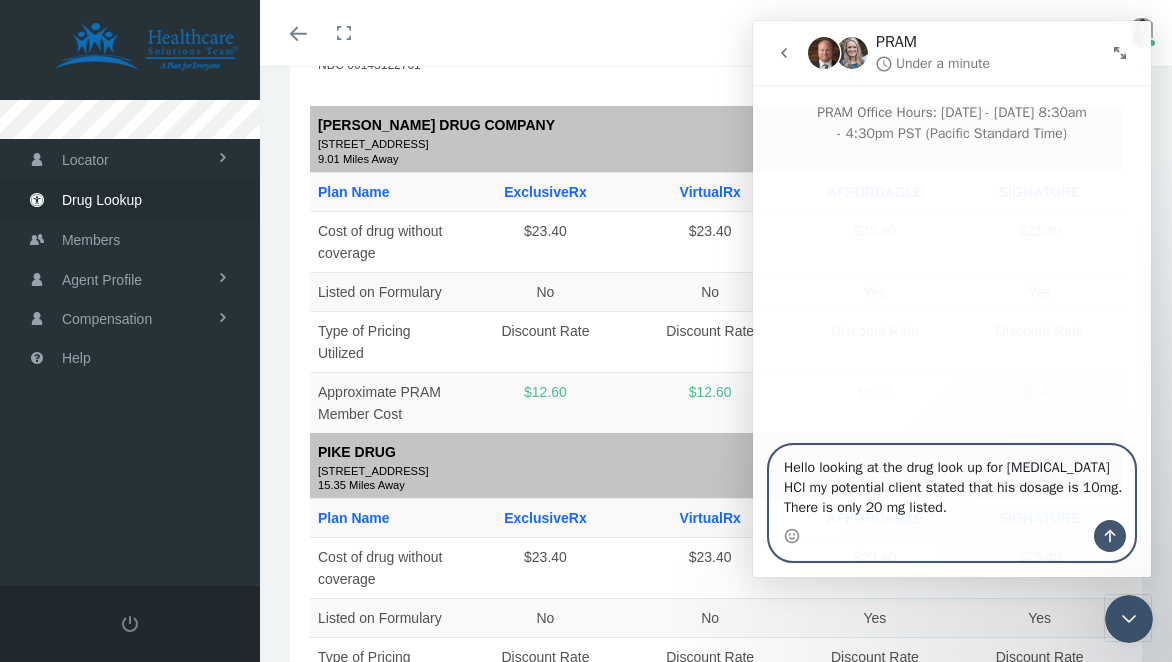 click on "Hello looking at the drug look up for Dicyclomine HCl my potential client stated that his dosage is 10mg. There is only 20 mg listed." at bounding box center [952, 483] 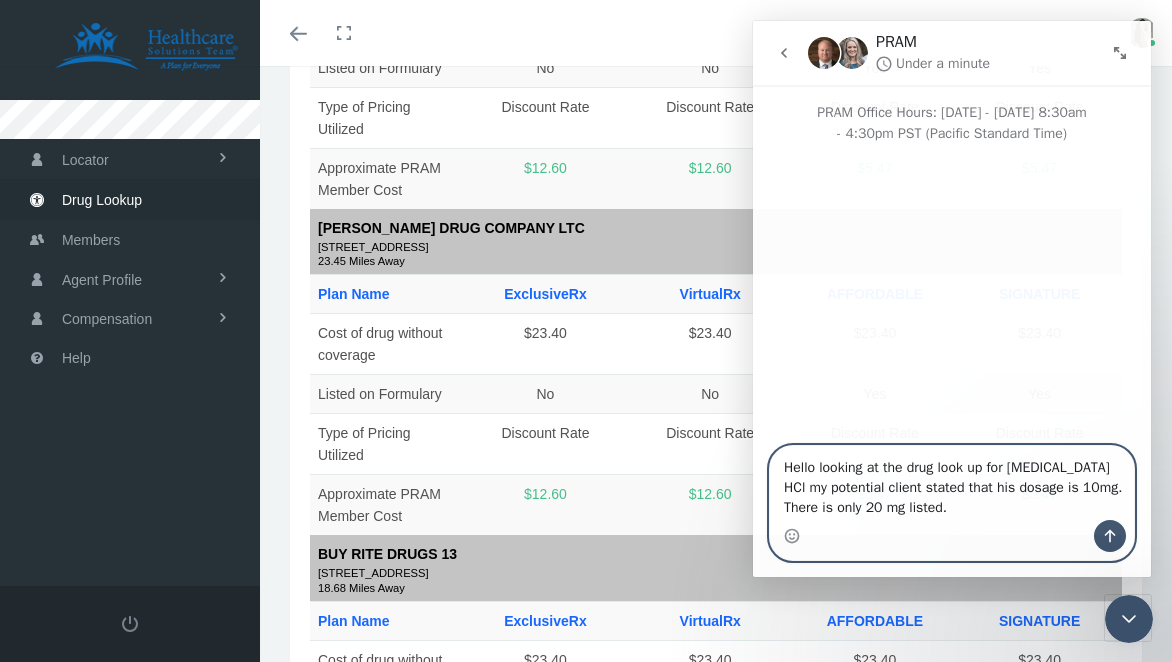 scroll, scrollTop: 2200, scrollLeft: 0, axis: vertical 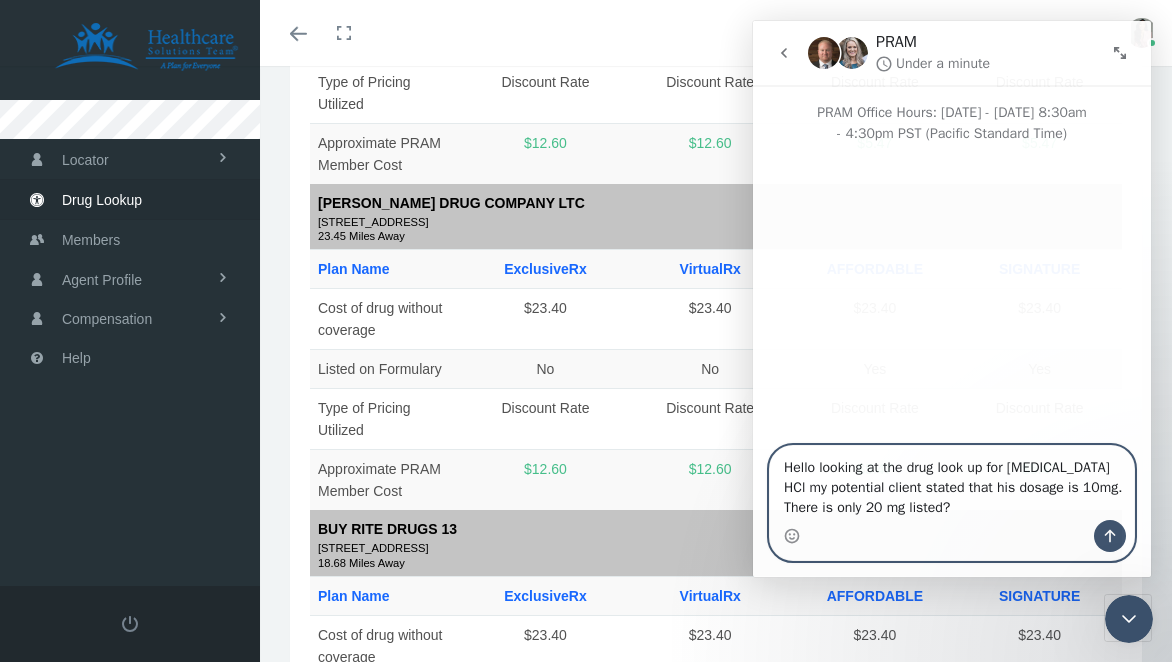 type on "Hello looking at the drug look up for Dicyclomine HCl my potential client stated that his dosage is 10mg. There is only 20 mg listed?" 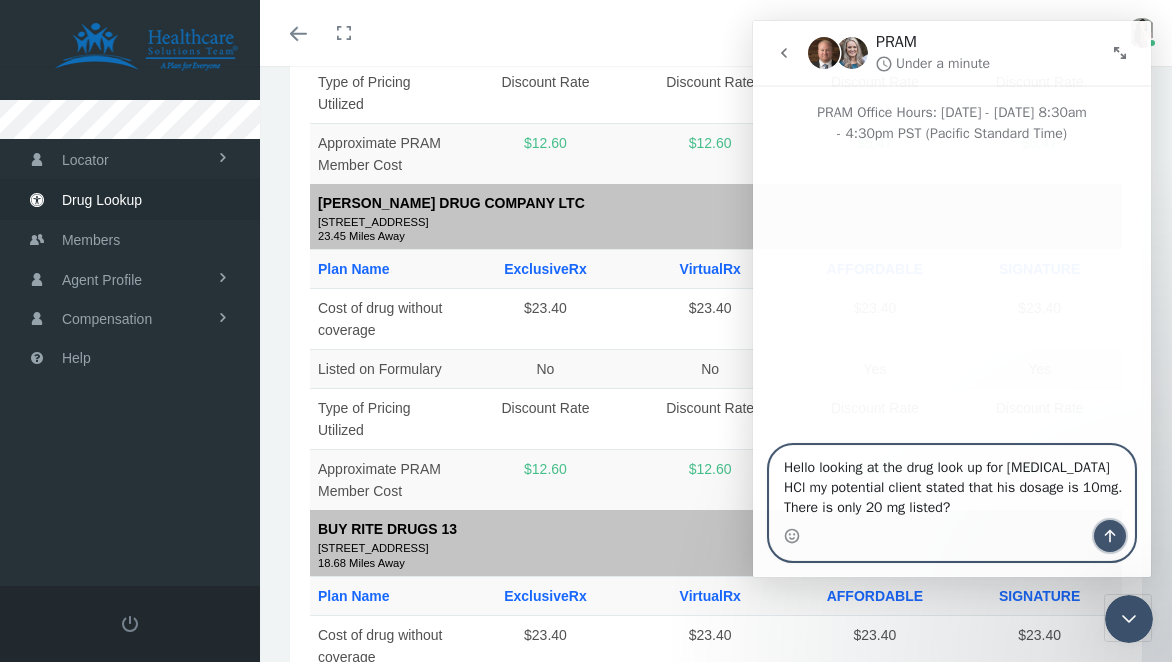 click 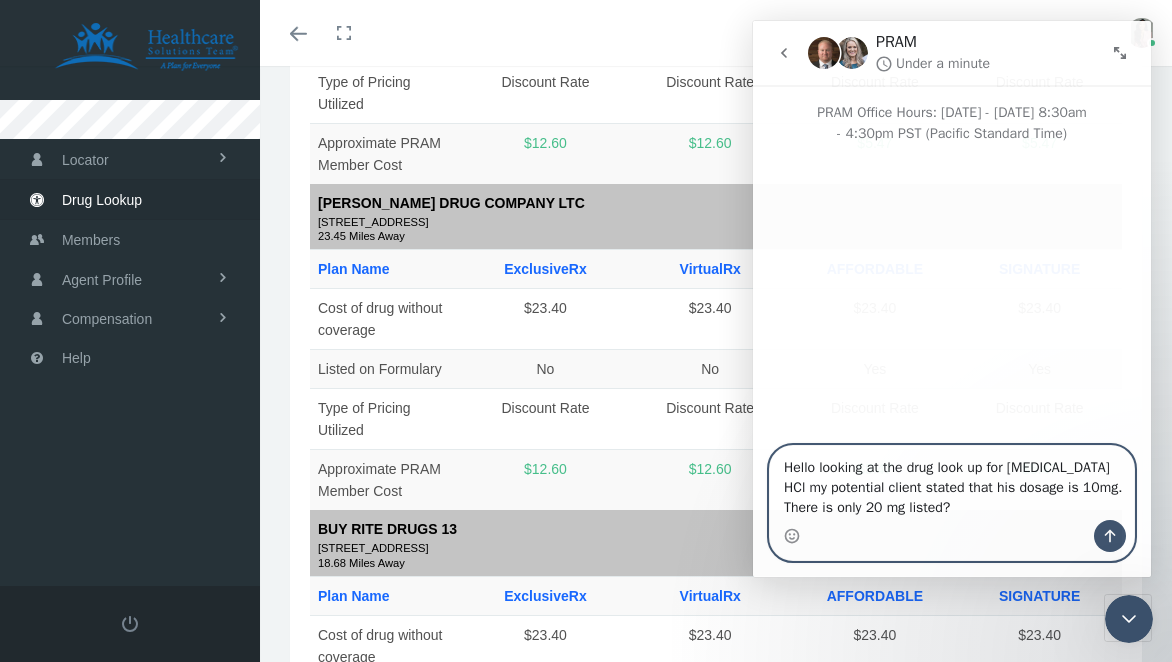 type 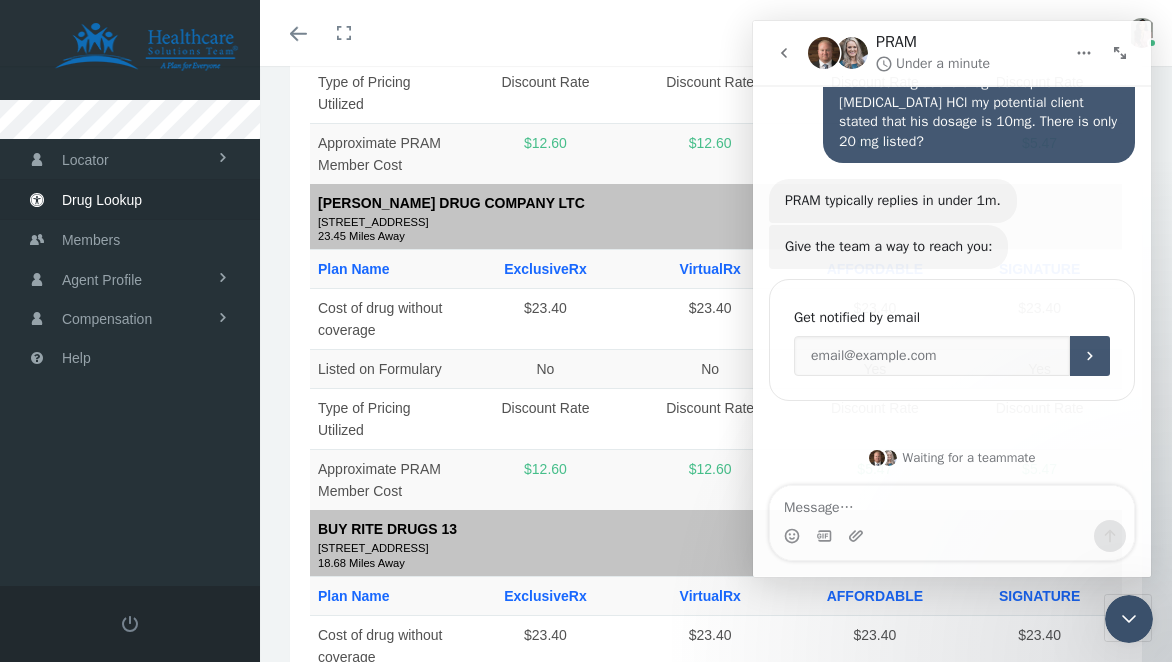 scroll, scrollTop: 107, scrollLeft: 0, axis: vertical 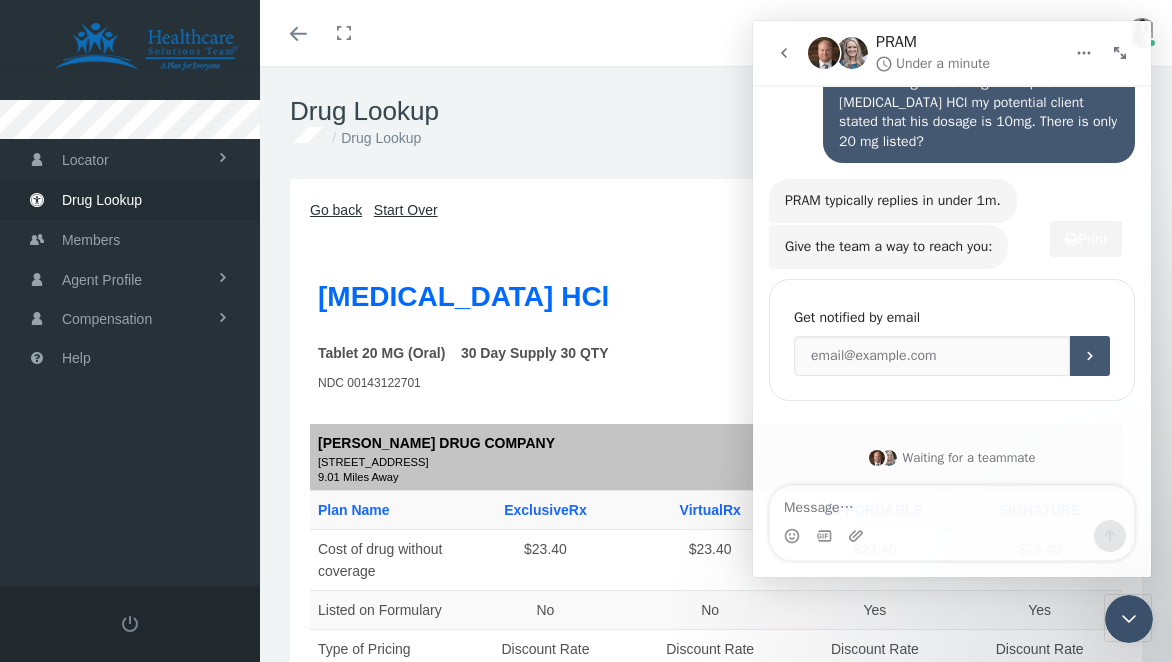 click on "Go back" at bounding box center [336, 210] 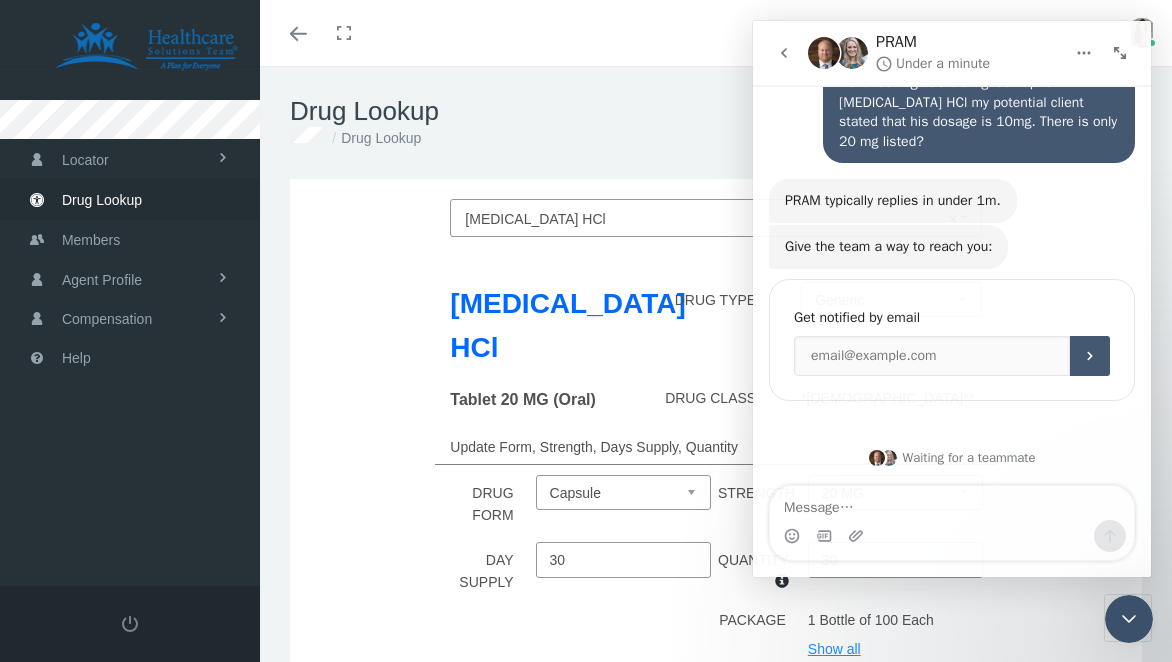click on "× Dicyclomine HCl" at bounding box center (709, 219) 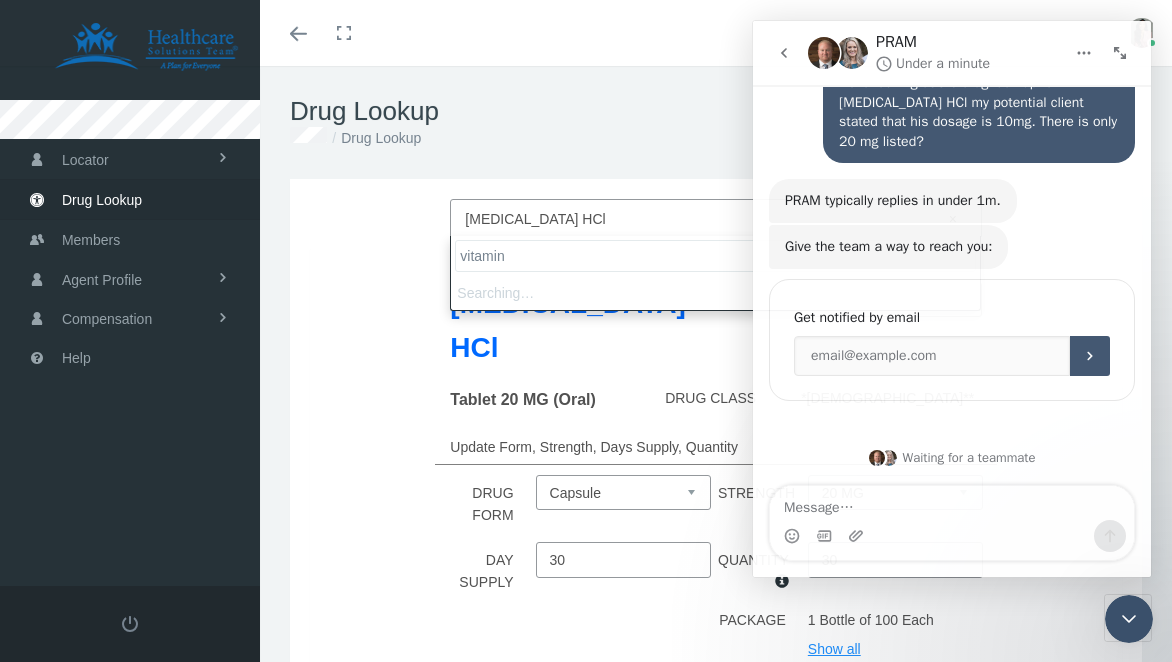 scroll, scrollTop: 184, scrollLeft: 0, axis: vertical 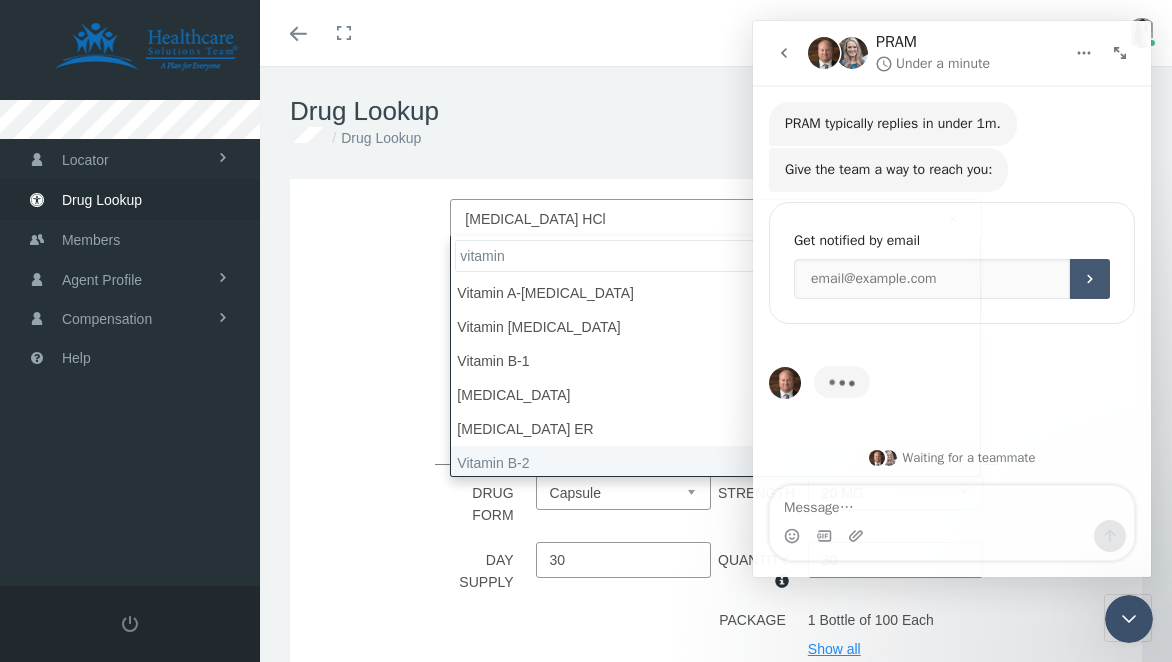type on "vitamin" 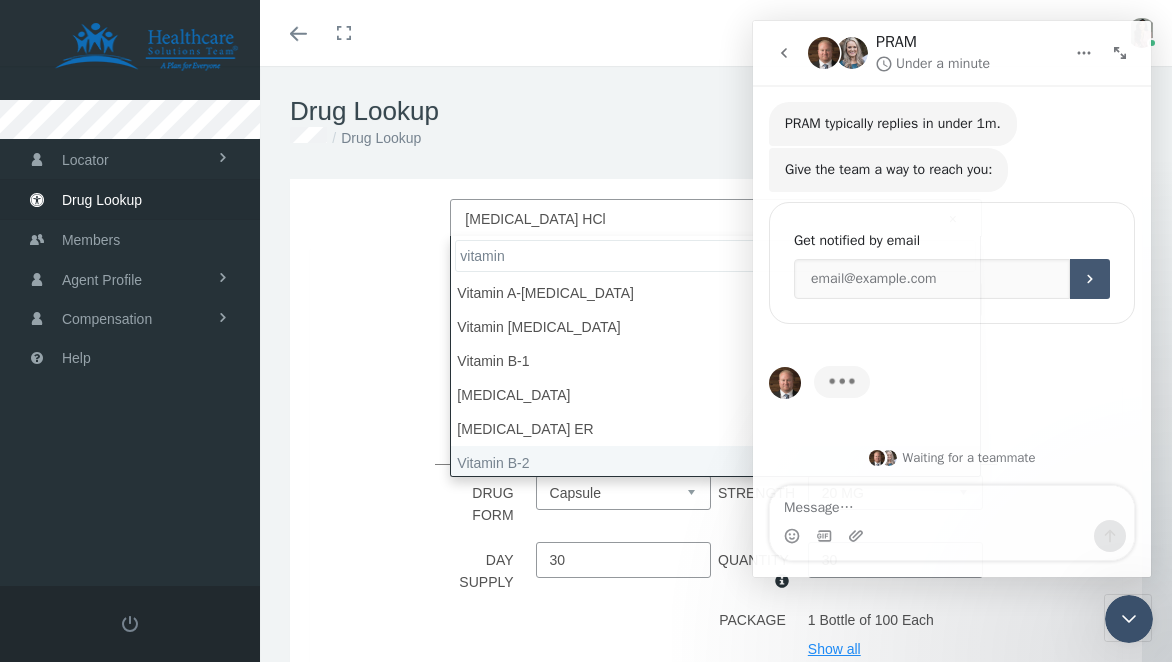 select on "Vitamin B-2" 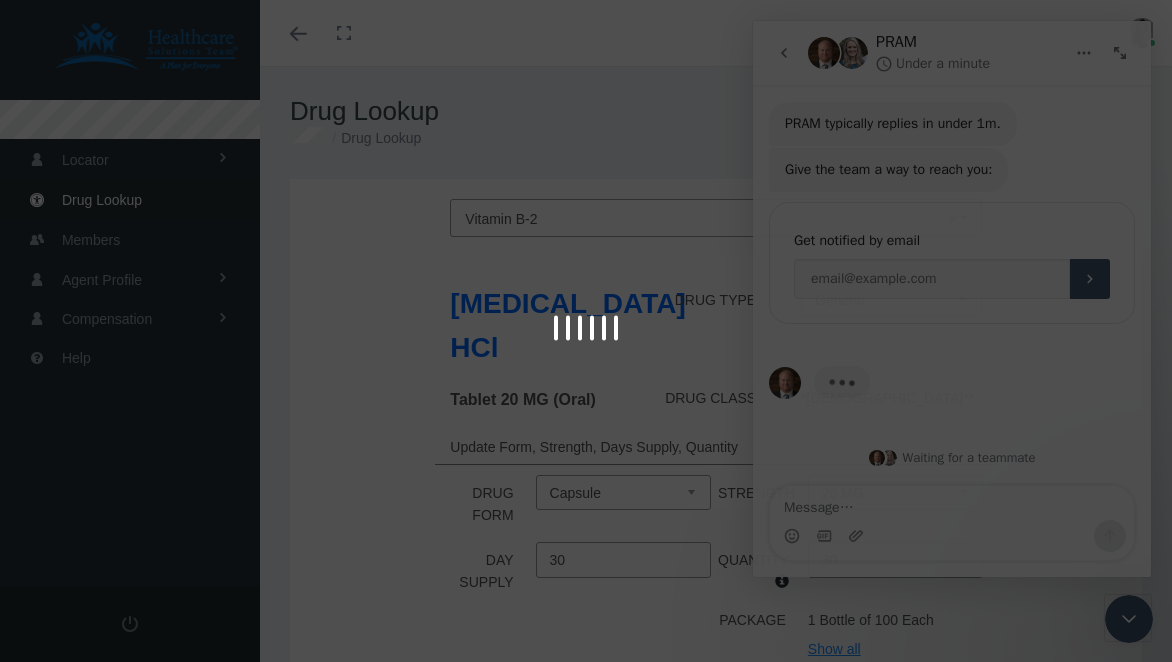 select on "100 MG" 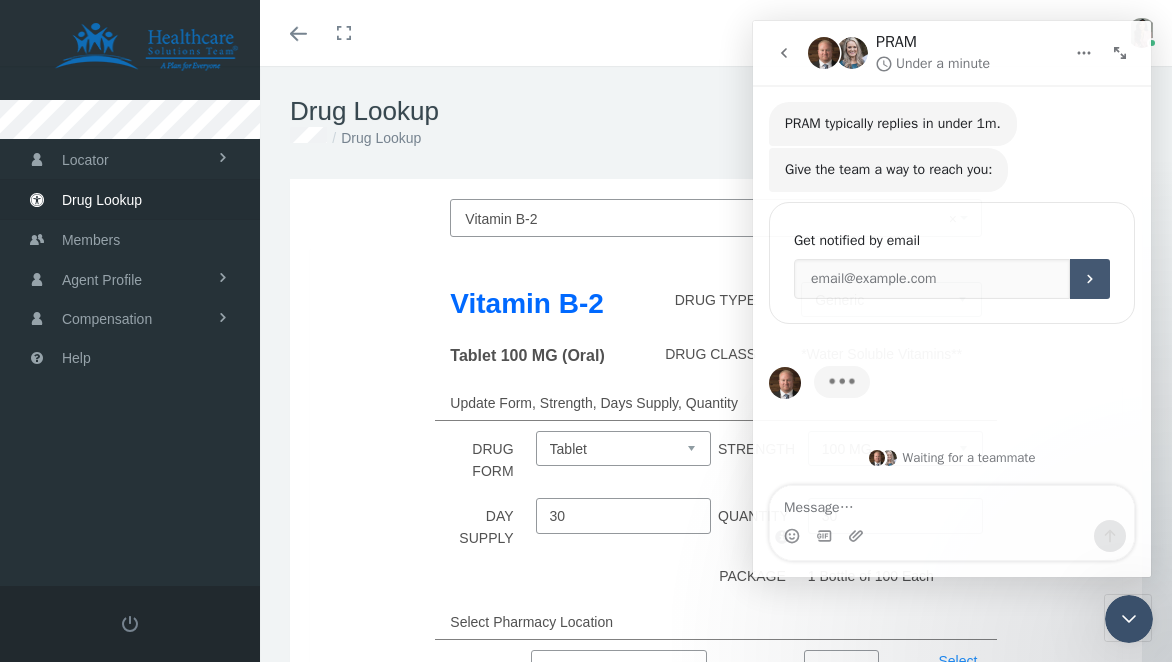 click on "Vitamin B-2
DRUG TYPE
Generic CVS Vitamin B-2 (Brand) True Vitamin B2 (Brand) B-2 (Generic)
Tablet 100 MG  (Oral)
DRUG CLASS
*Water Soluble Vitamins**
Update Form, Strength, Days Supply, Quantity
DRUG FORM
Tablet" at bounding box center (716, 534) 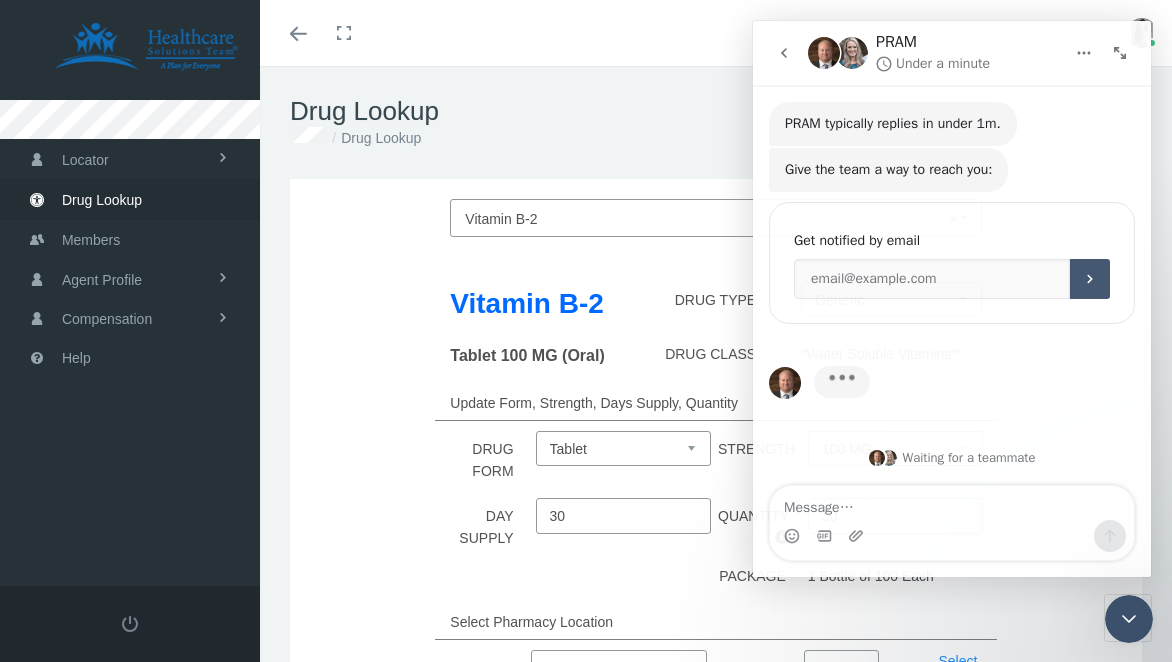 click on "Update Form, Strength, Days Supply, Quantity" at bounding box center (716, 403) 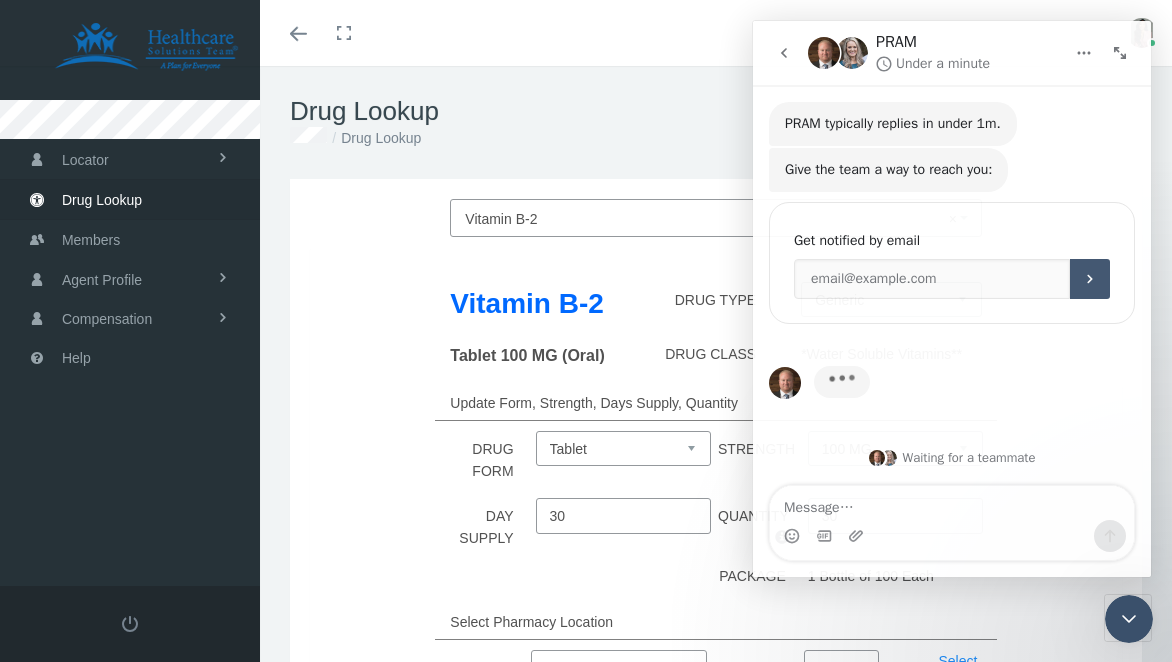 click on "Vitamin B-2" at bounding box center (540, 307) 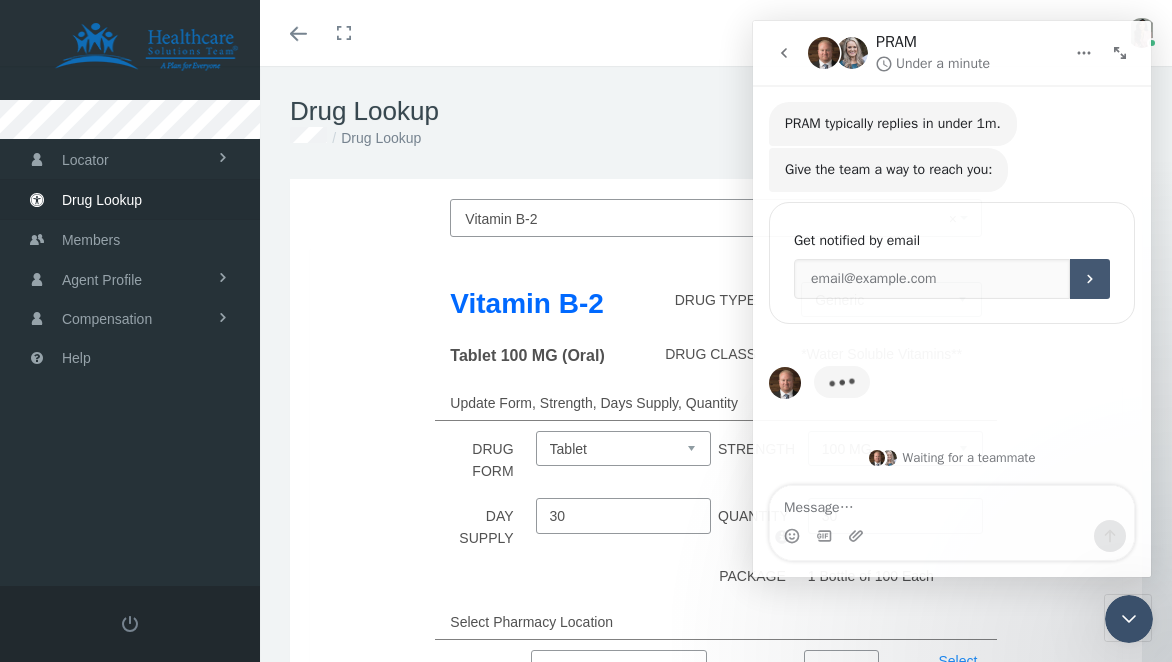 click on "Tablet 100 MG  (Oral)" at bounding box center (540, 359) 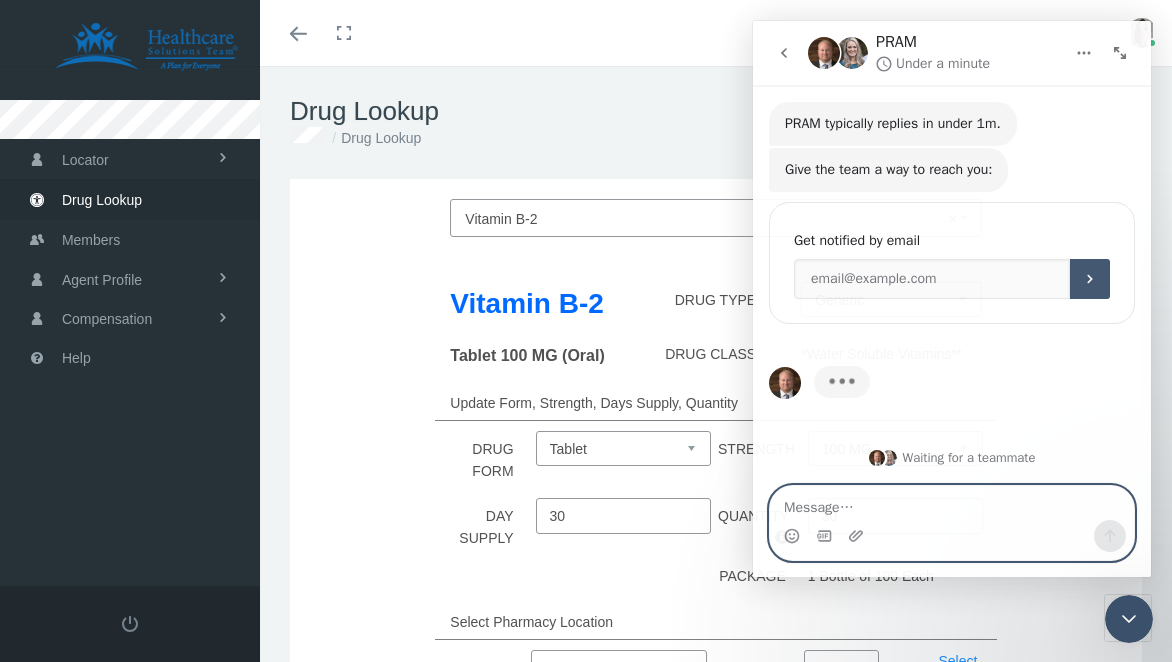click at bounding box center (952, 503) 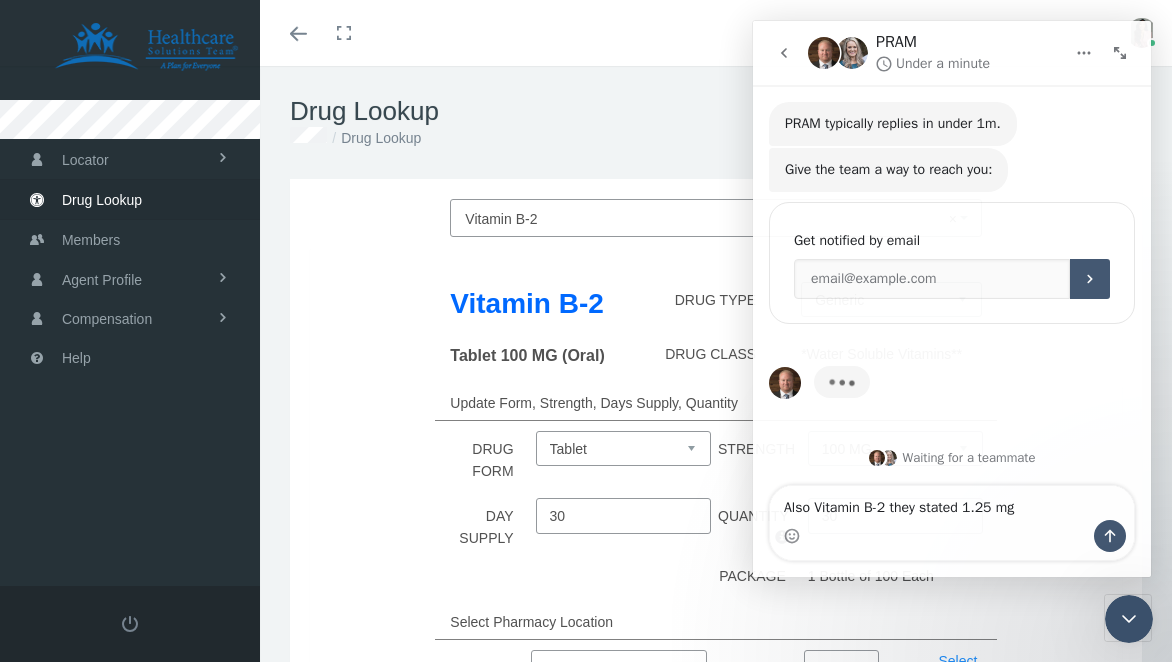 click on "Tablet 100 MG  (Oral)" at bounding box center (527, 355) 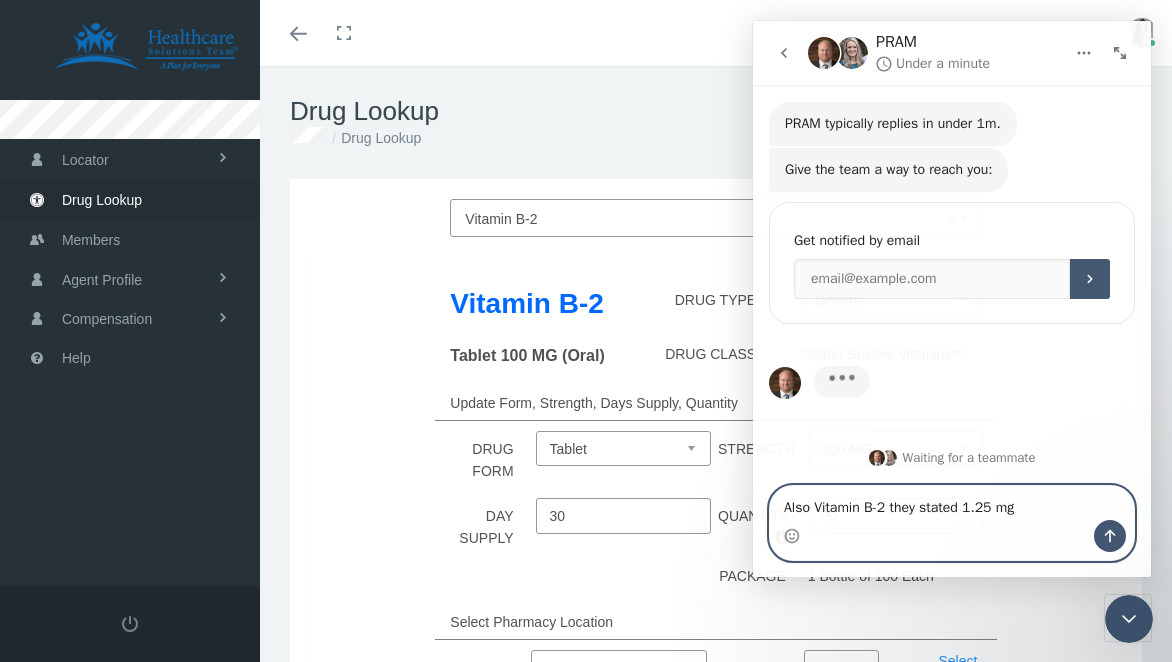 click on "Also Vitamin B-2 they stated 1.25 mg" at bounding box center (952, 503) 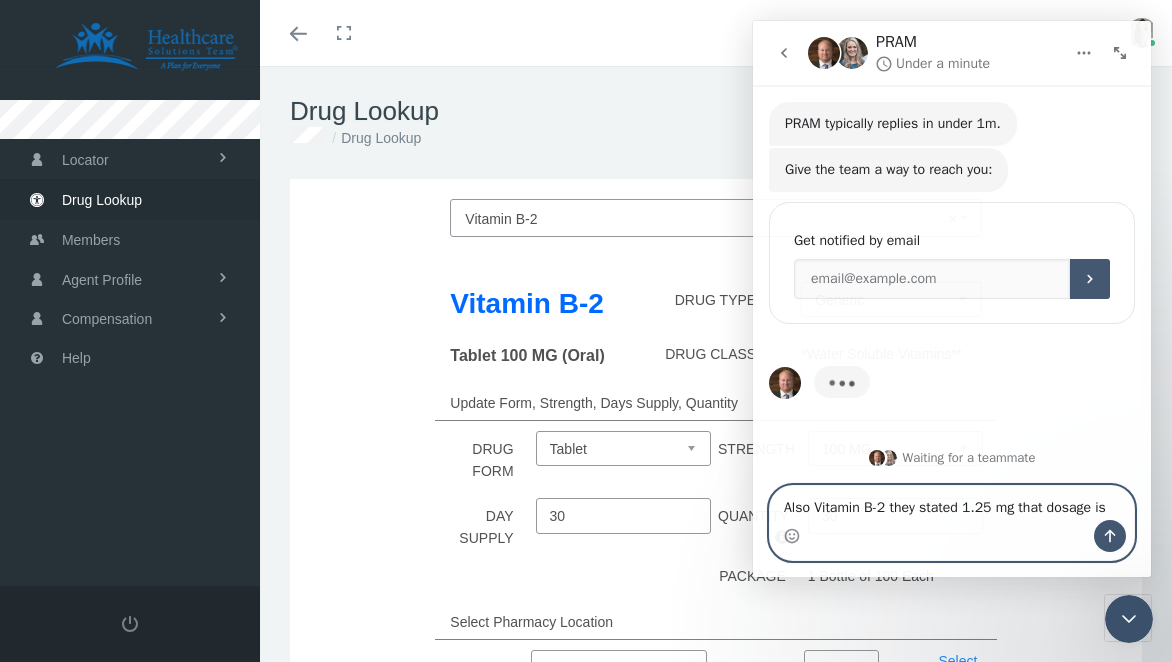 scroll, scrollTop: 204, scrollLeft: 0, axis: vertical 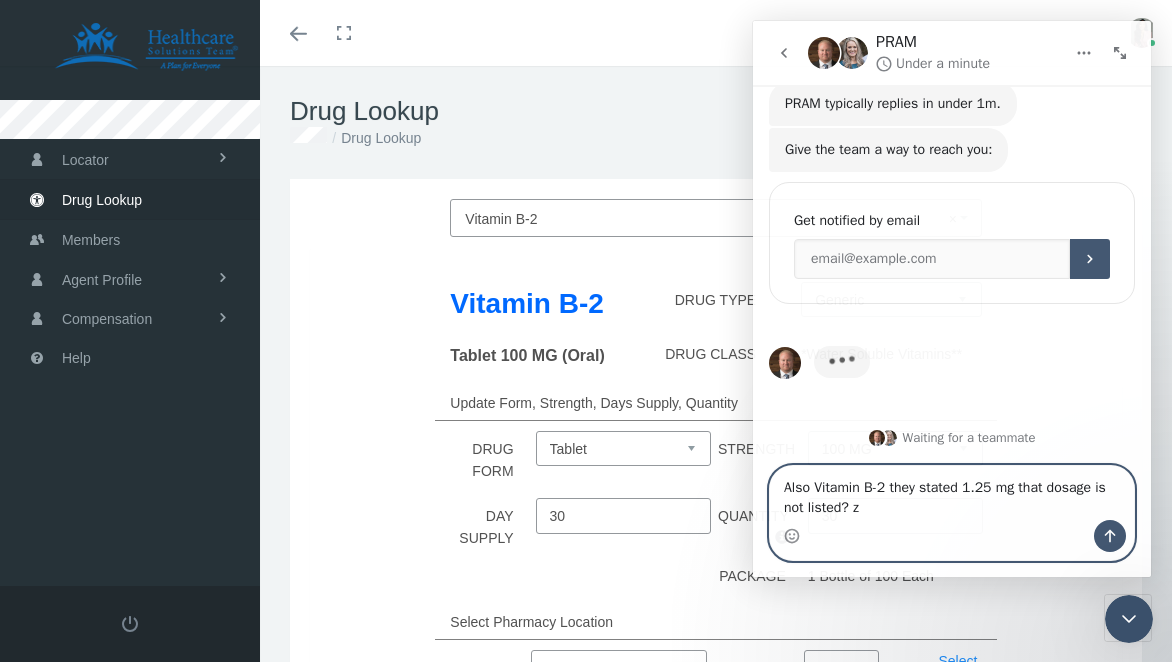 type on "Also Vitamin B-2 they stated 1.25 mg that dosage is not listed?" 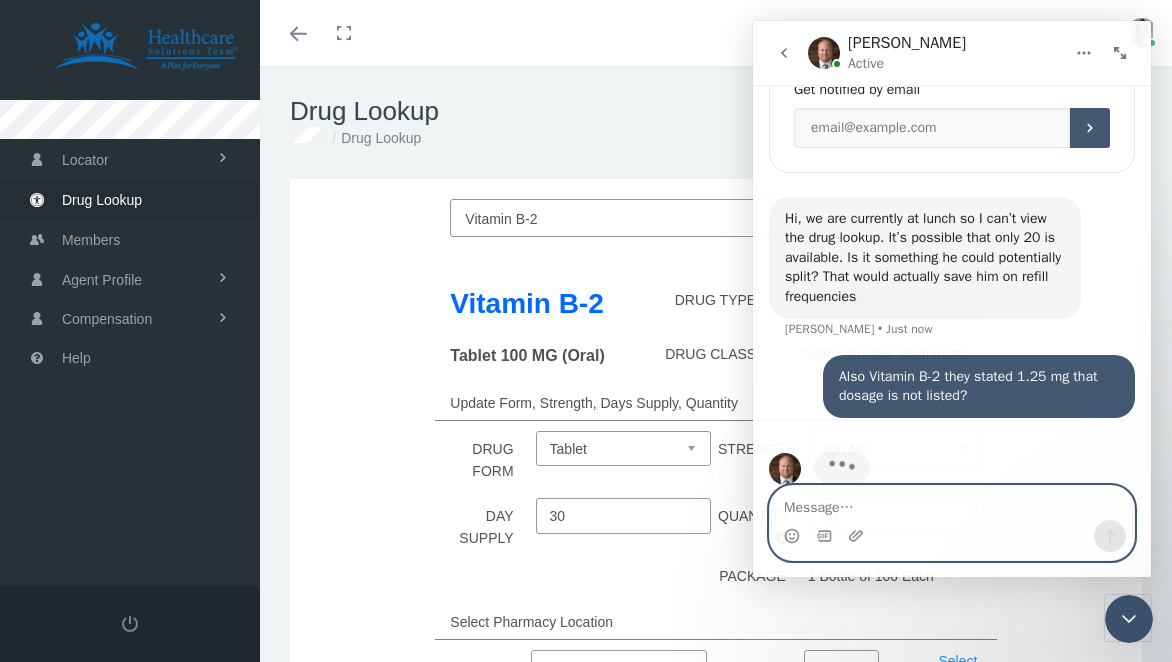 scroll, scrollTop: 365, scrollLeft: 0, axis: vertical 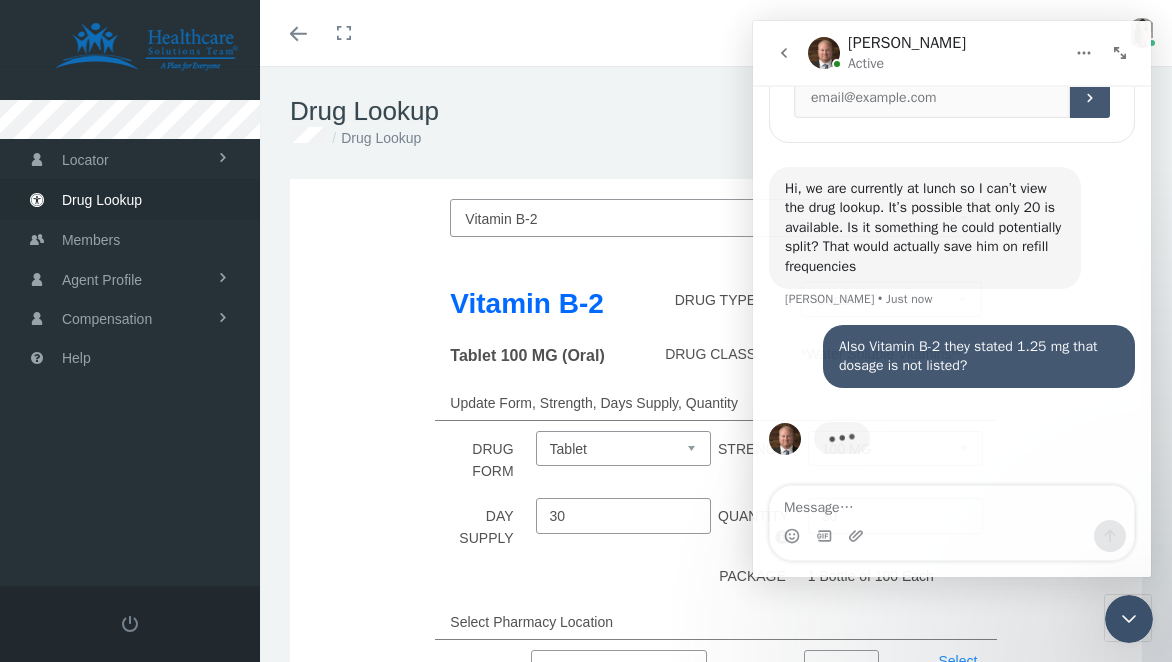 click on "Hi, we are currently at lunch so I can’t view the drug lookup. It’s possible that only 20 is available. Is it something he could potentially split? That would actually save him on refill frequencies" at bounding box center [925, 228] 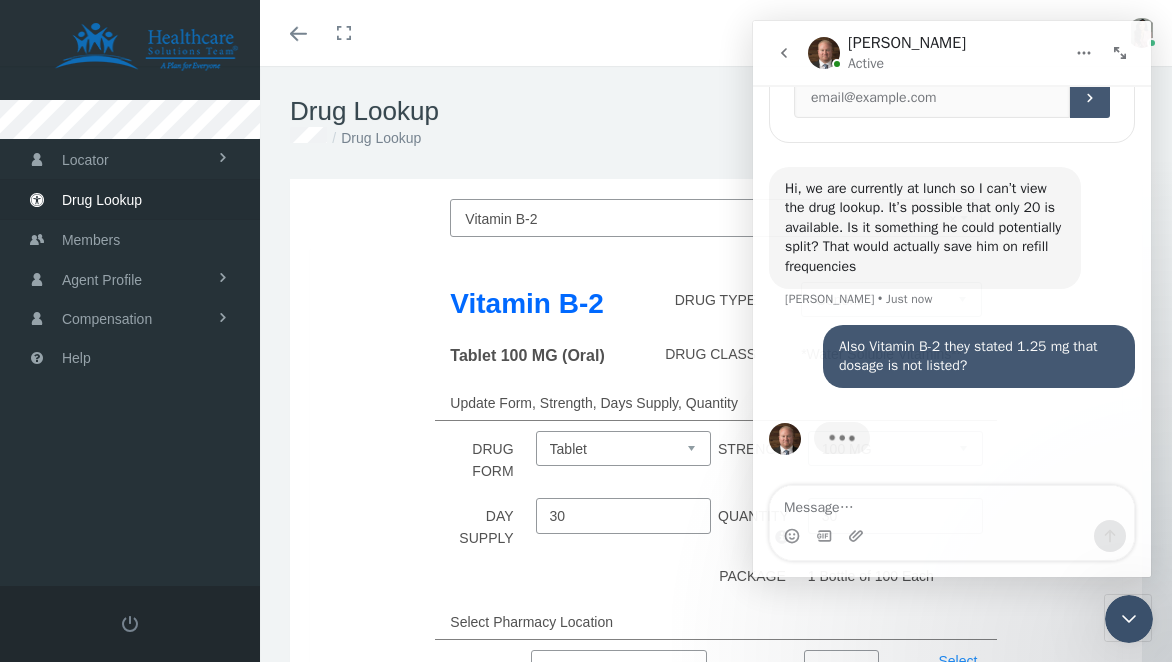 click on "Hi, we are currently at lunch so I can’t view the drug lookup. It’s possible that only 20 is available. Is it something he could potentially split? That would actually save him on refill frequencies" at bounding box center (925, 228) 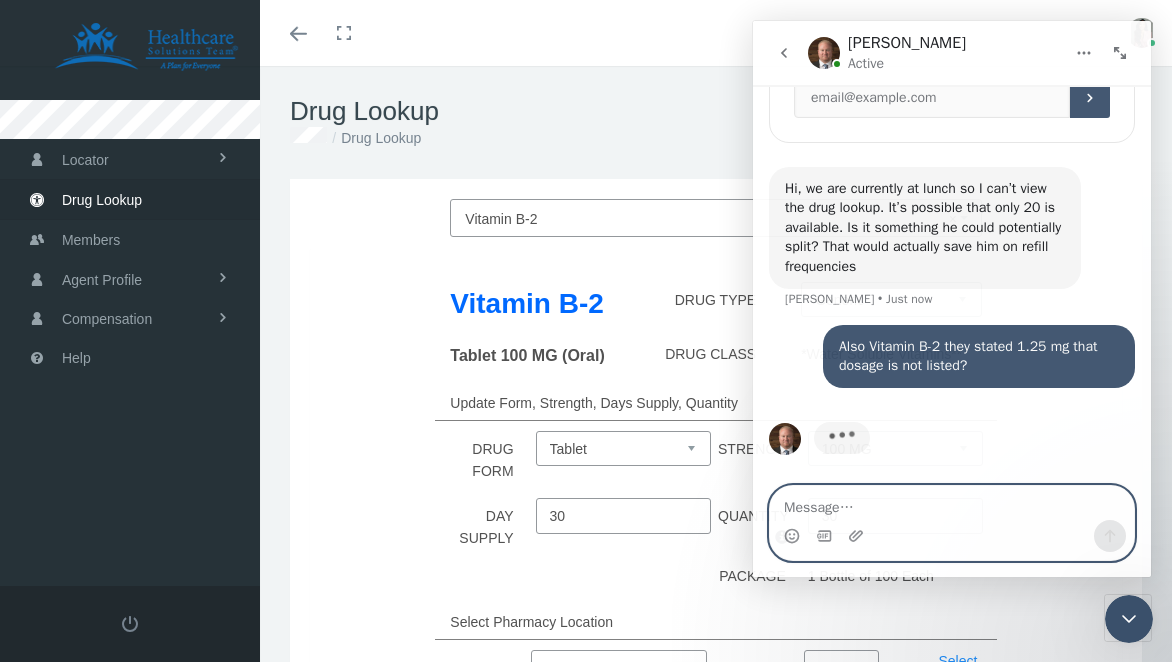 click at bounding box center [952, 503] 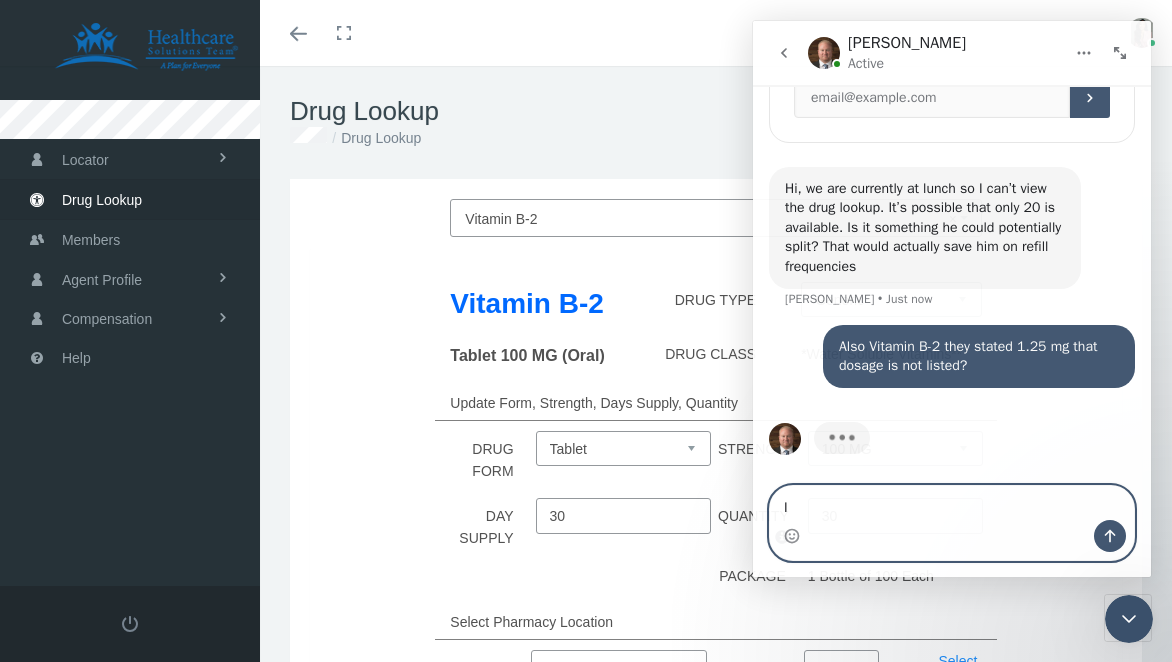 type on "I" 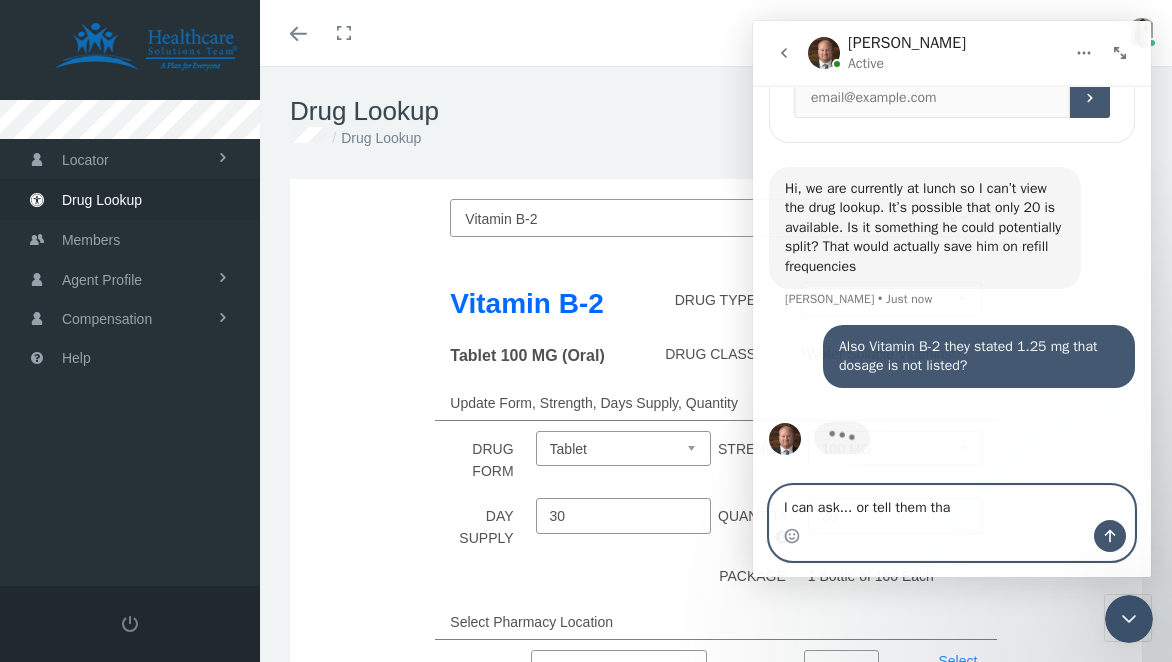 type on "I can ask... or tell them that" 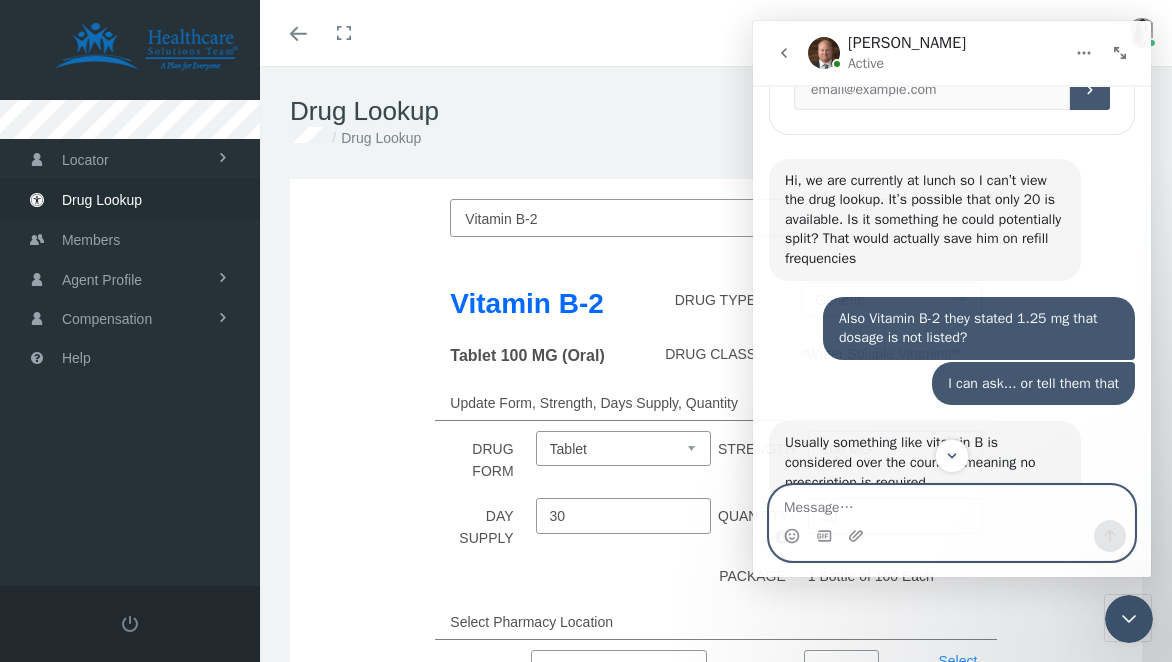 scroll, scrollTop: 362, scrollLeft: 0, axis: vertical 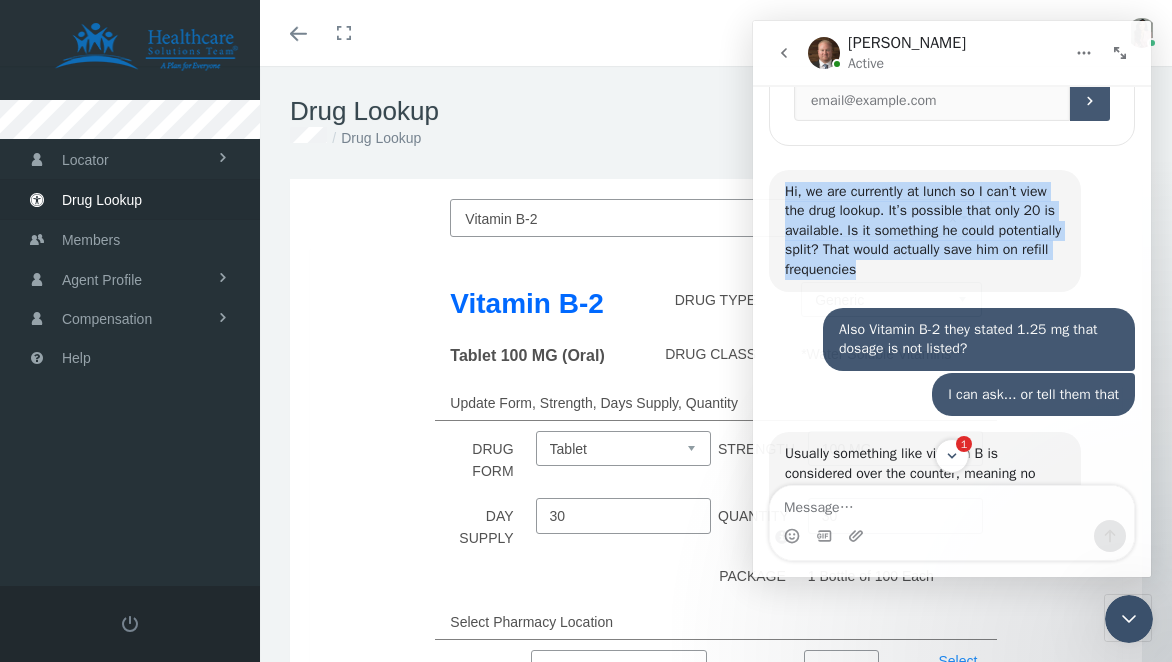 drag, startPoint x: 946, startPoint y: 272, endPoint x: 787, endPoint y: 189, distance: 179.35997 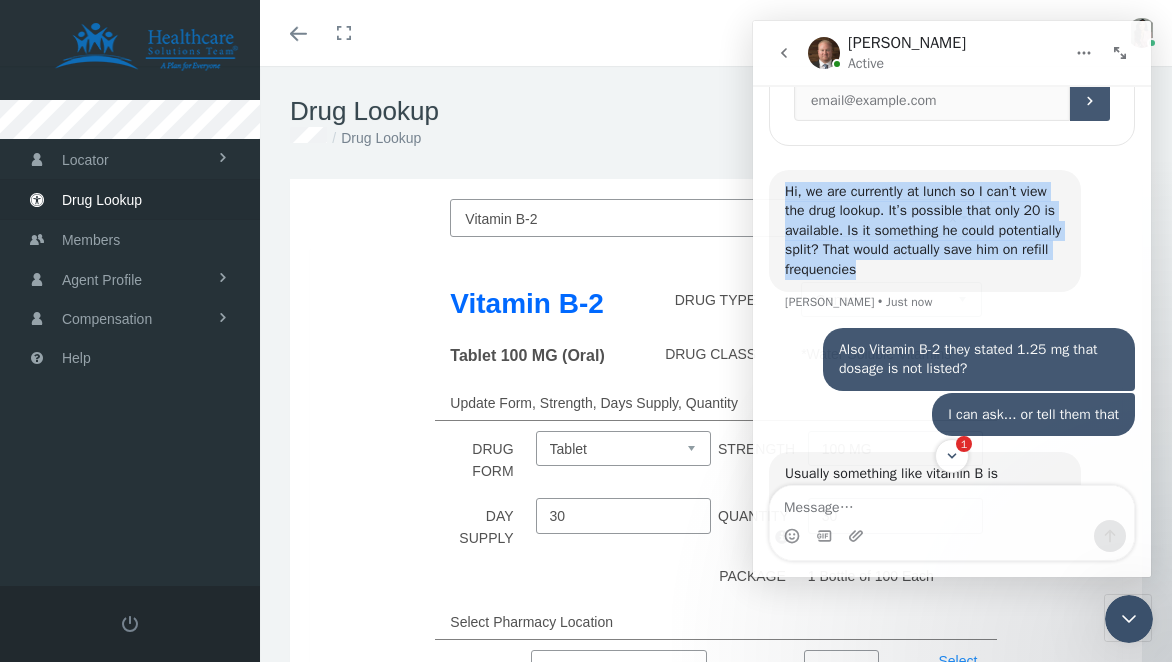 copy on "Hi, we are currently at lunch so I can’t view the drug lookup. It’s possible that only 20 is available. Is it something he could potentially split? That would actually save him on refill frequencies" 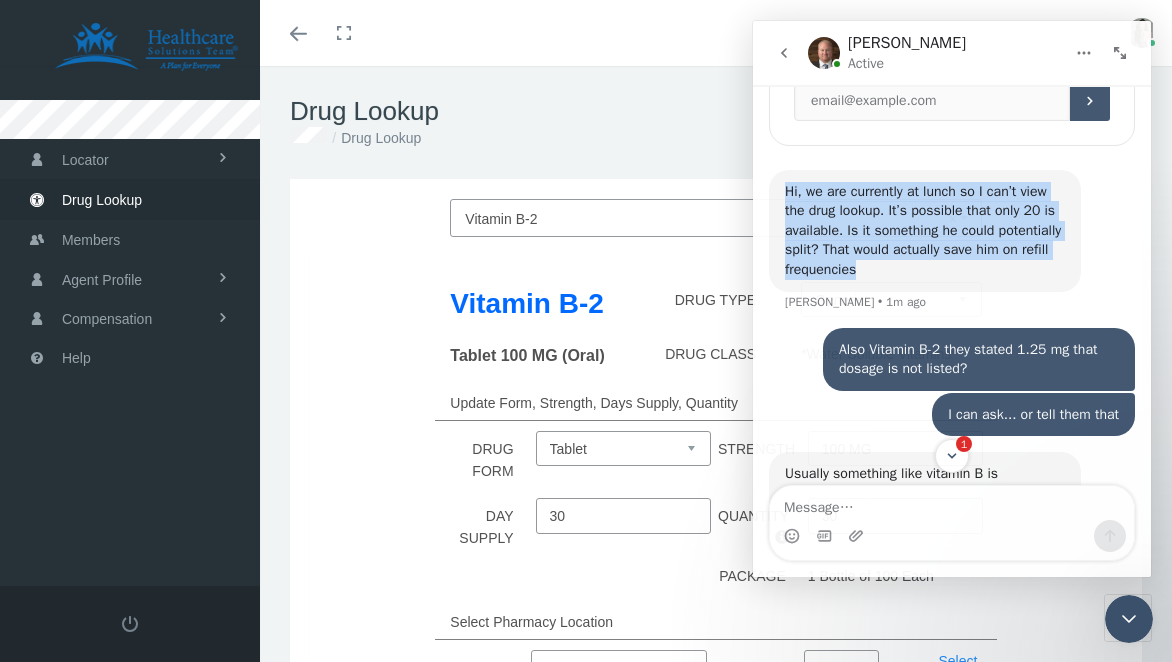 scroll, scrollTop: 531, scrollLeft: 0, axis: vertical 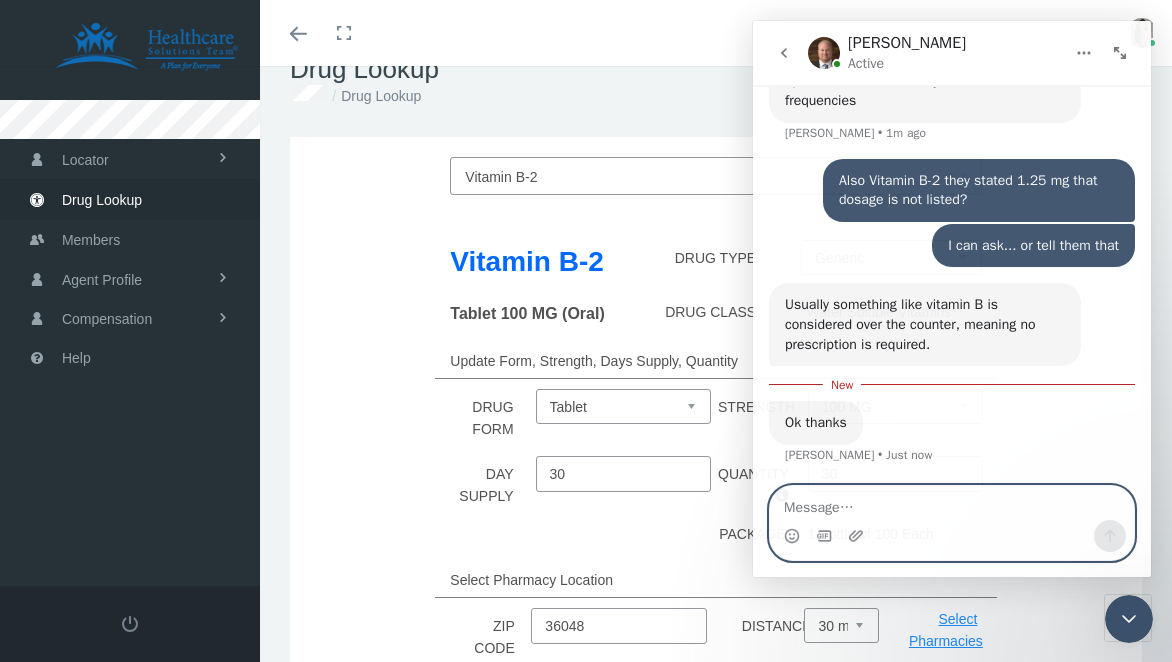click at bounding box center [952, 503] 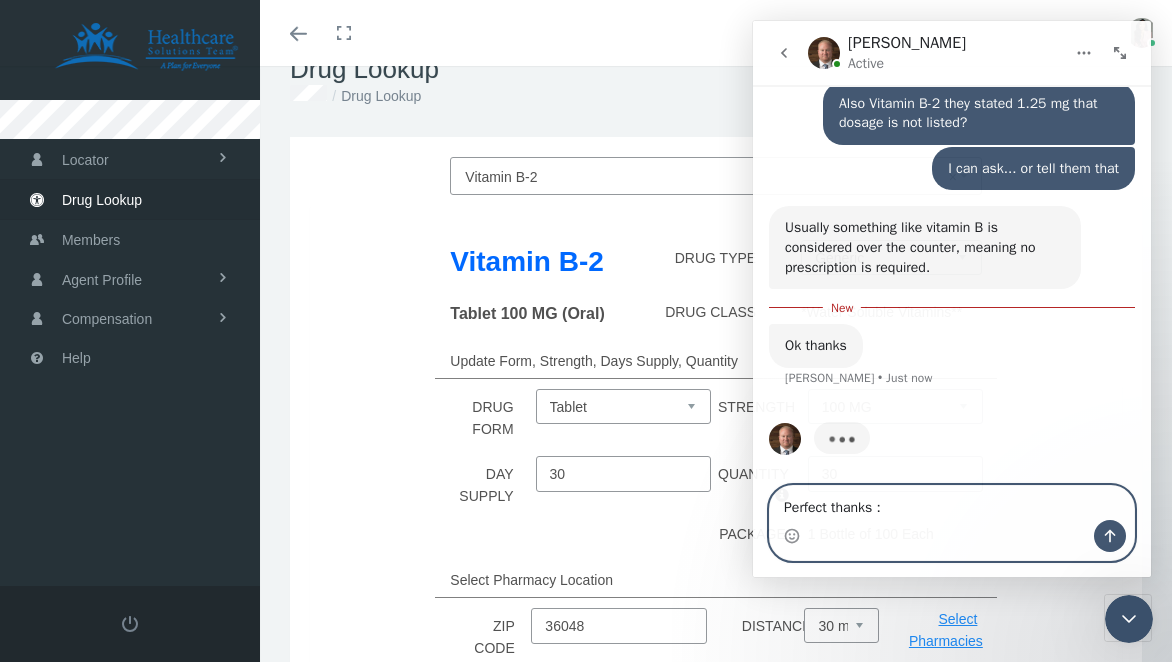 type on "Perfect thanks :)" 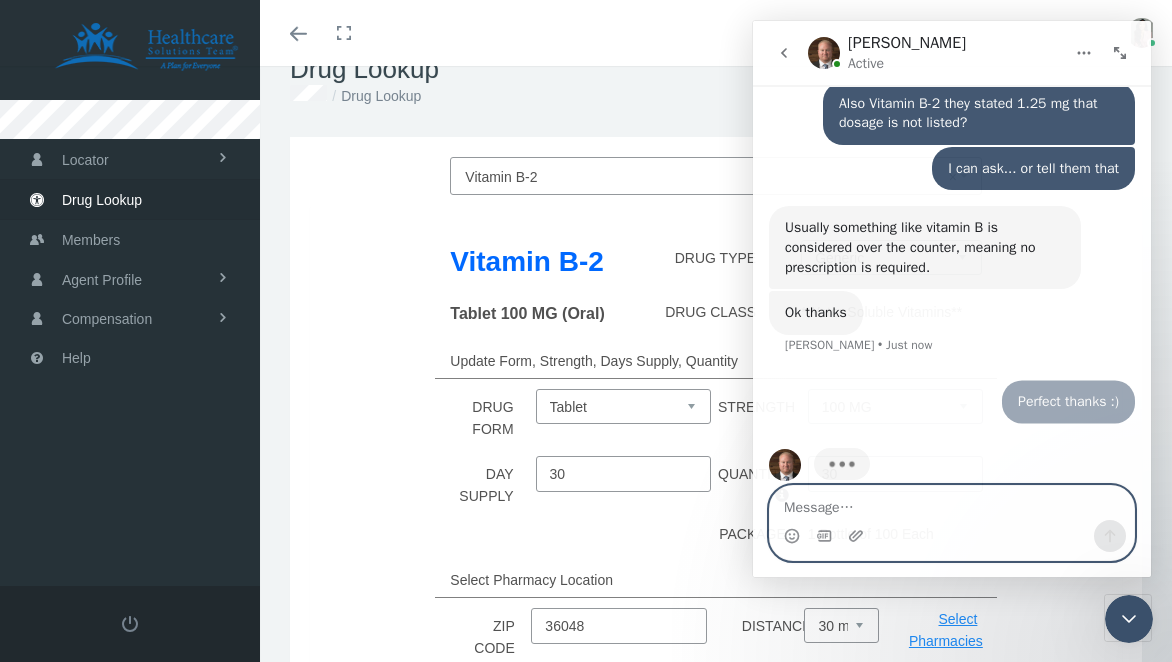 scroll, scrollTop: 635, scrollLeft: 0, axis: vertical 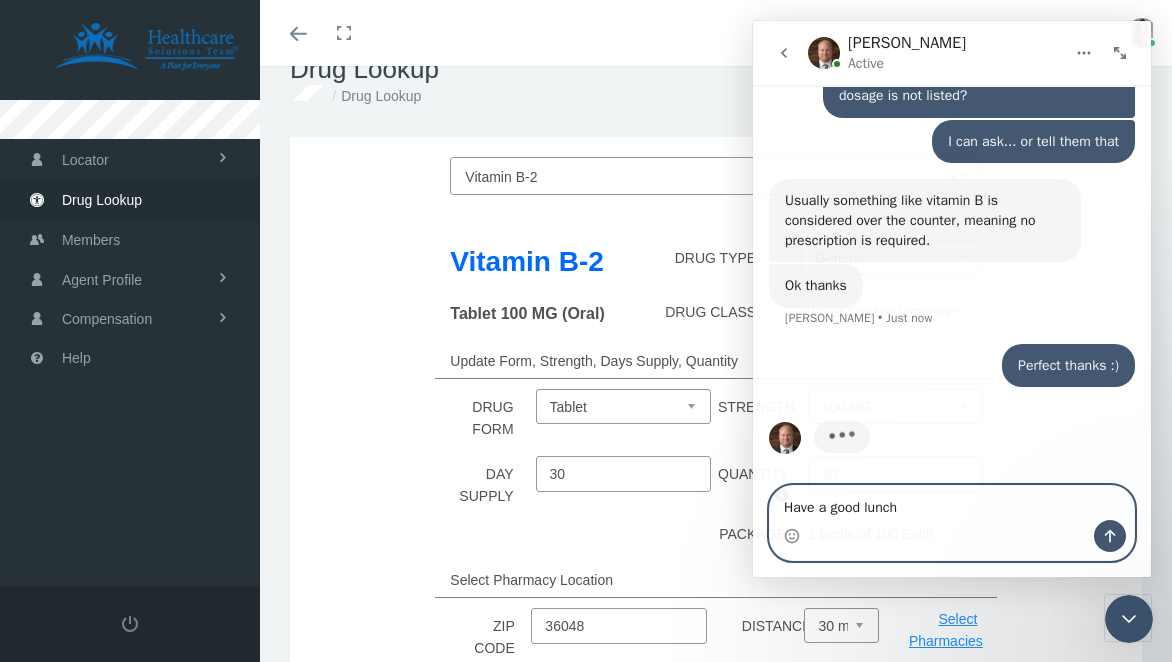type on "Have a good lunch!" 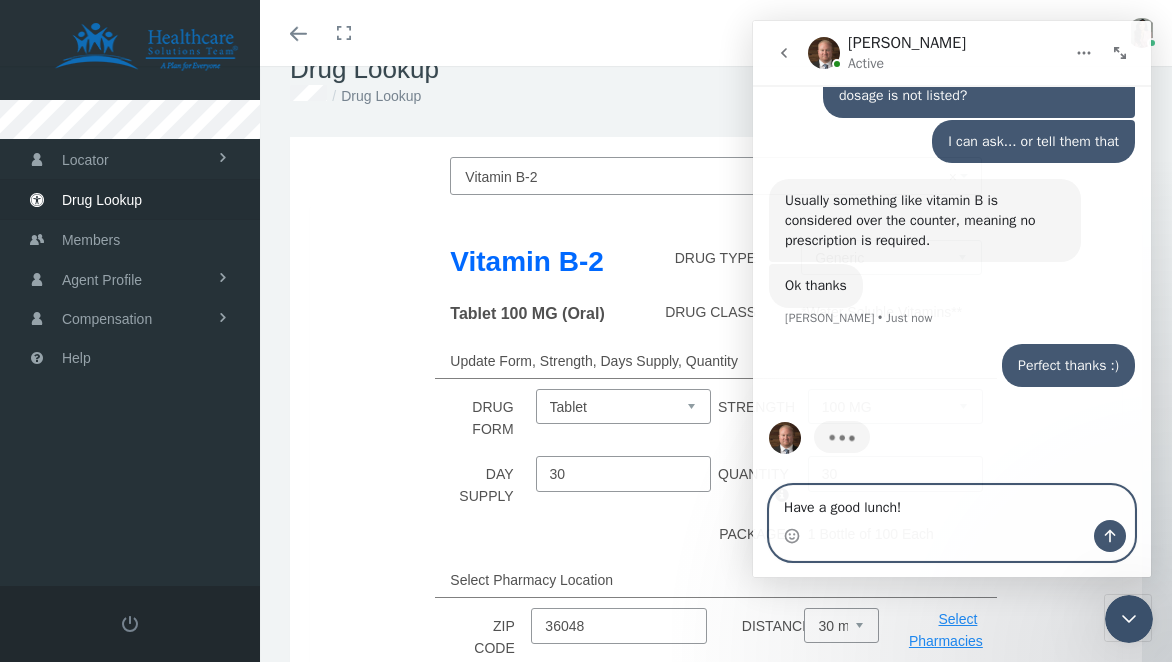 type 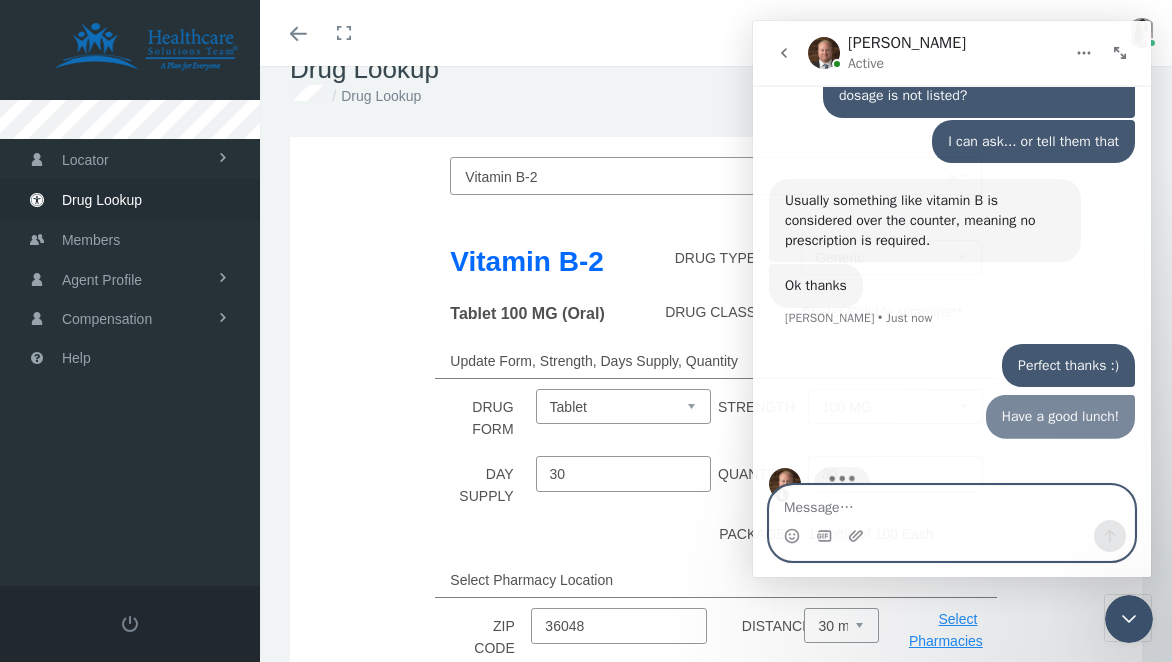 scroll, scrollTop: 681, scrollLeft: 0, axis: vertical 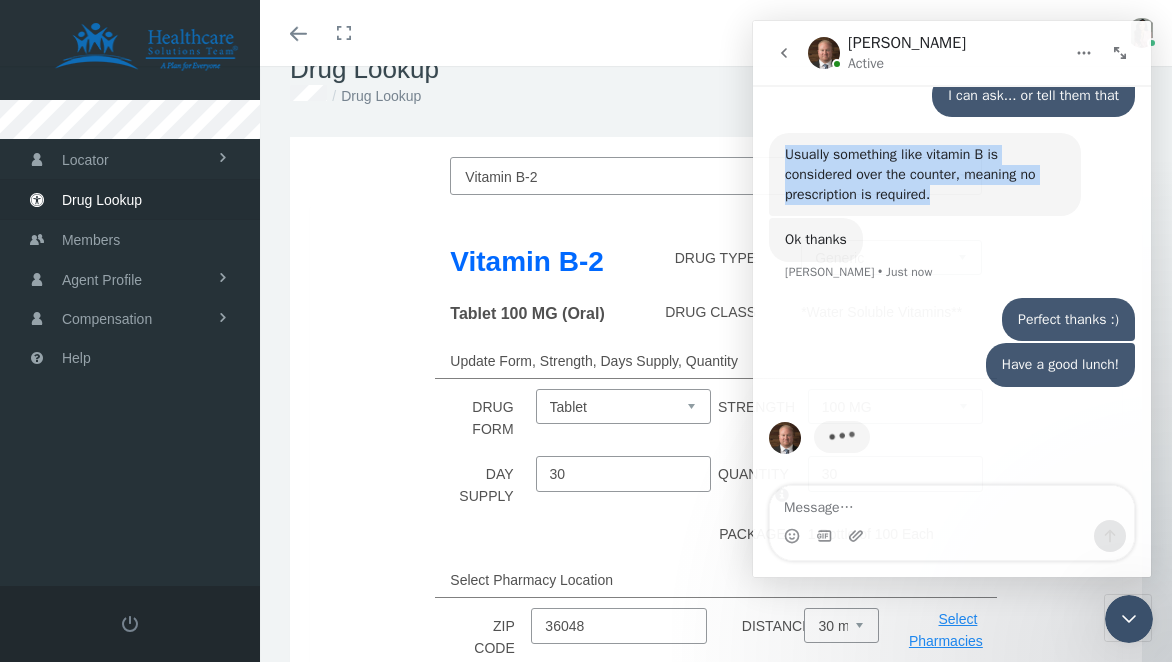 drag, startPoint x: 962, startPoint y: 205, endPoint x: 792, endPoint y: 167, distance: 174.1953 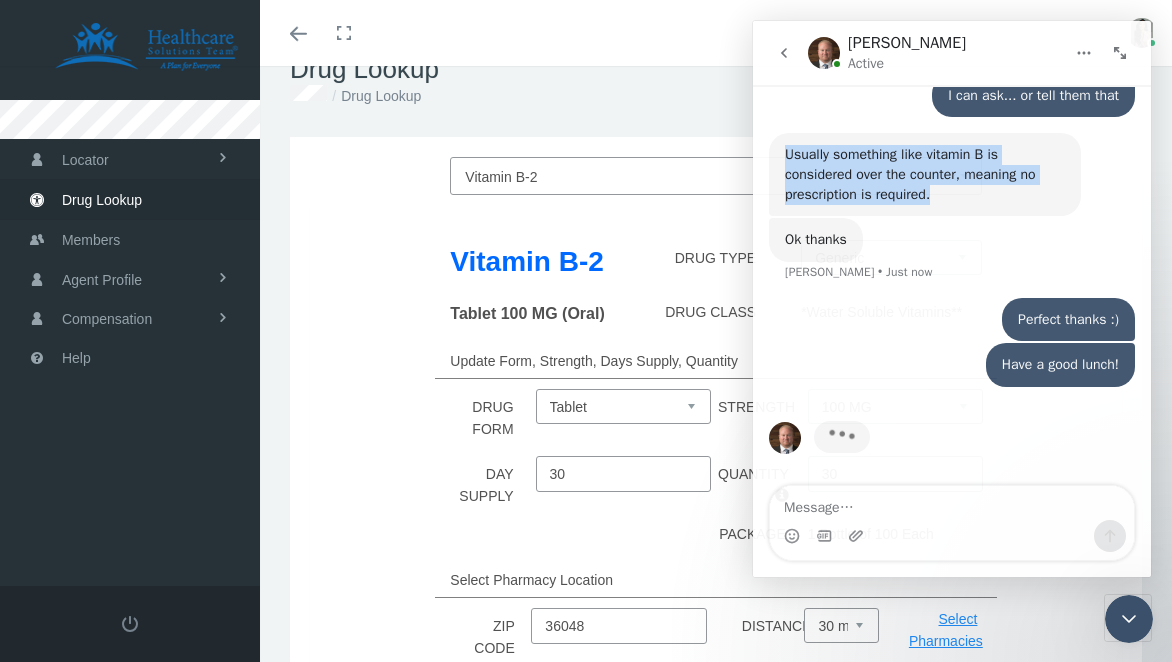click on "Usually something like vitamin B is considered over the counter, meaning no prescription is required. Brad    •   Just now" at bounding box center (925, 174) 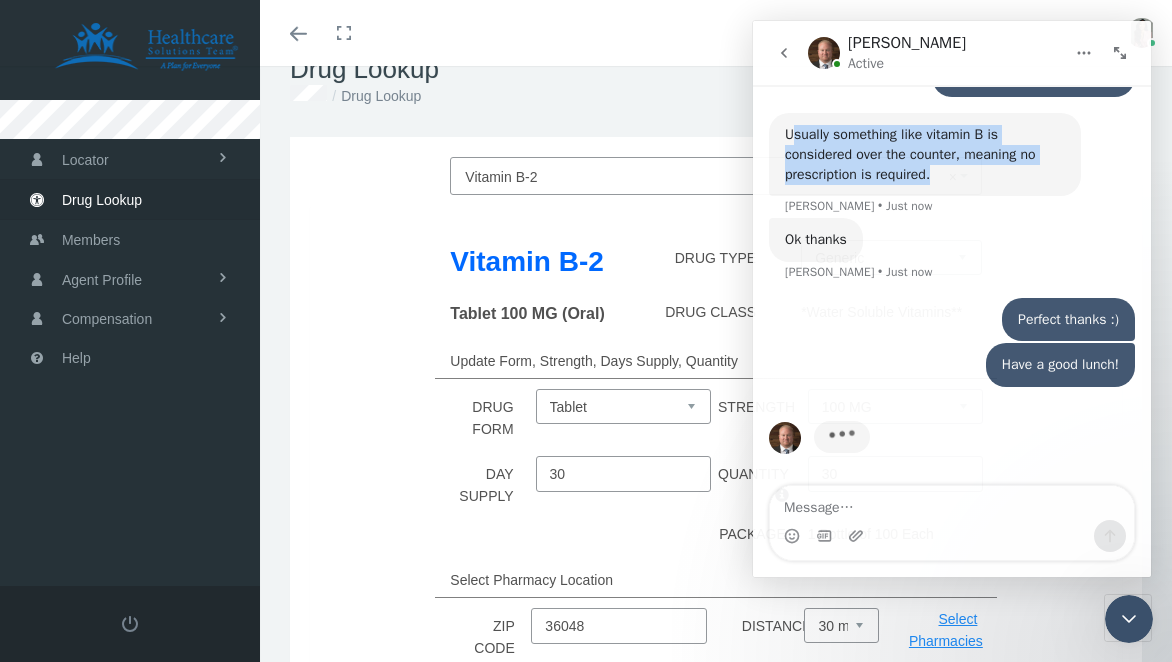 click on "Usually something like vitamin B is considered over the counter, meaning no prescription is required." at bounding box center [925, 154] 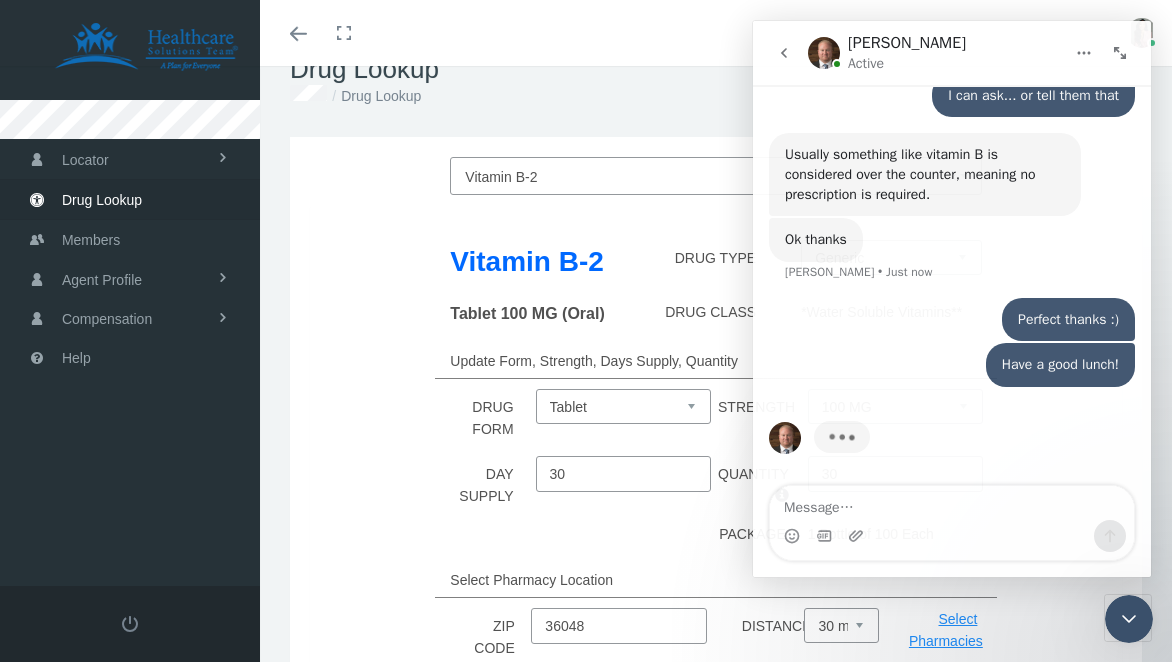 scroll, scrollTop: 681, scrollLeft: 0, axis: vertical 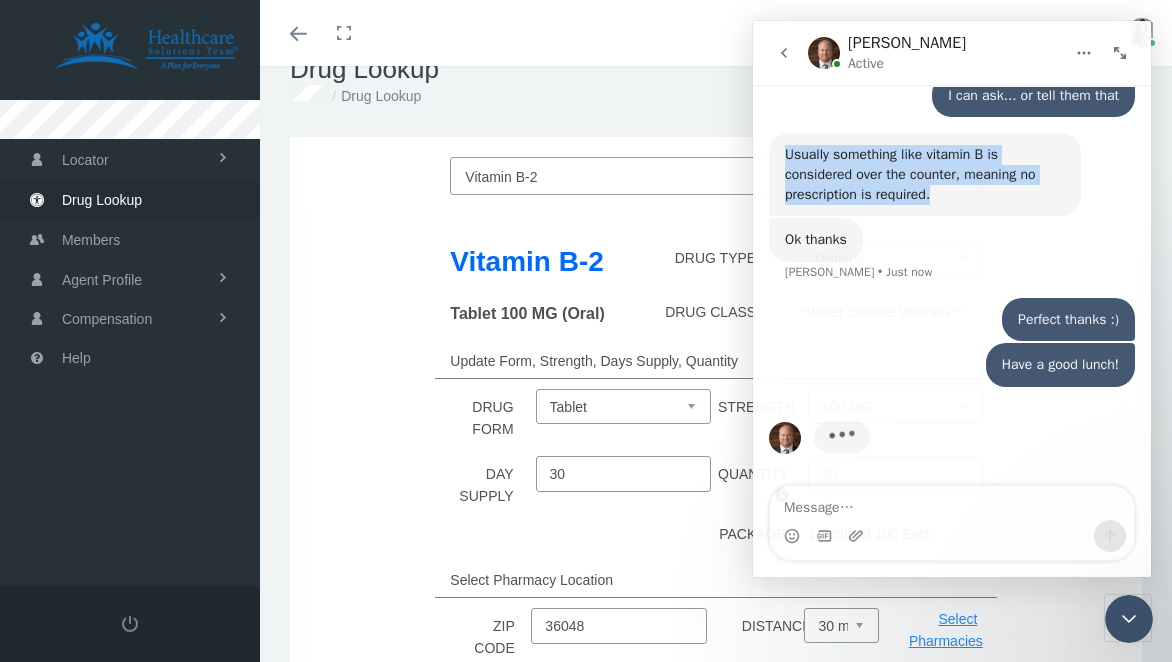 drag, startPoint x: 948, startPoint y: 198, endPoint x: 785, endPoint y: 151, distance: 169.6408 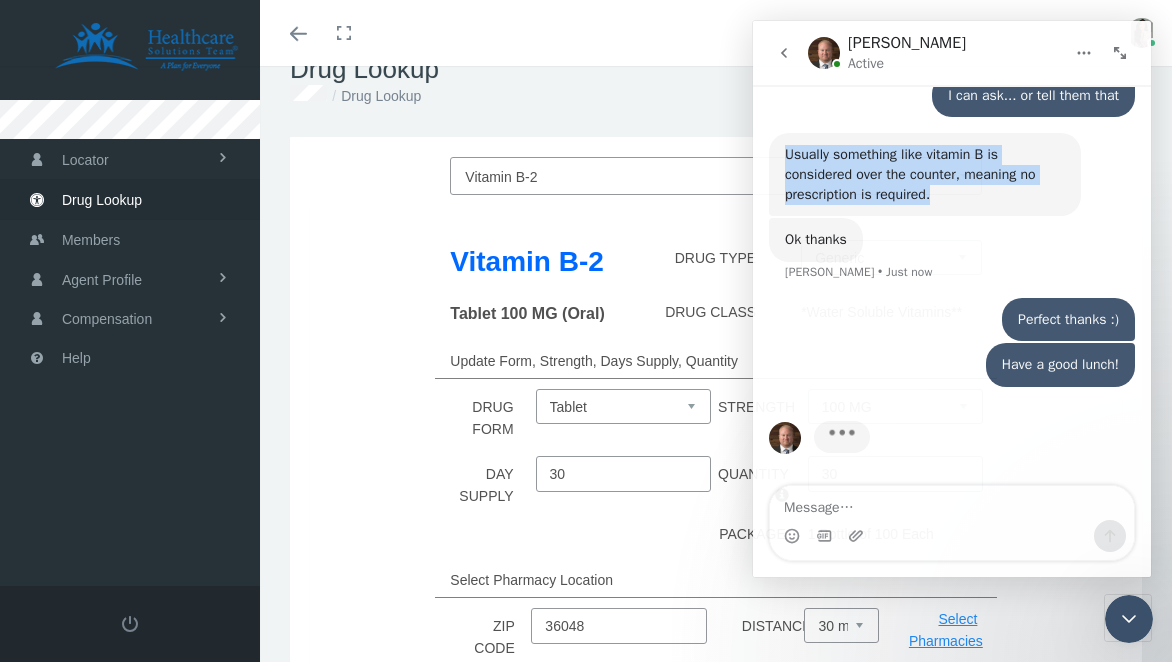 click on "Usually something like vitamin B is considered over the counter, meaning no prescription is required." at bounding box center [925, 174] 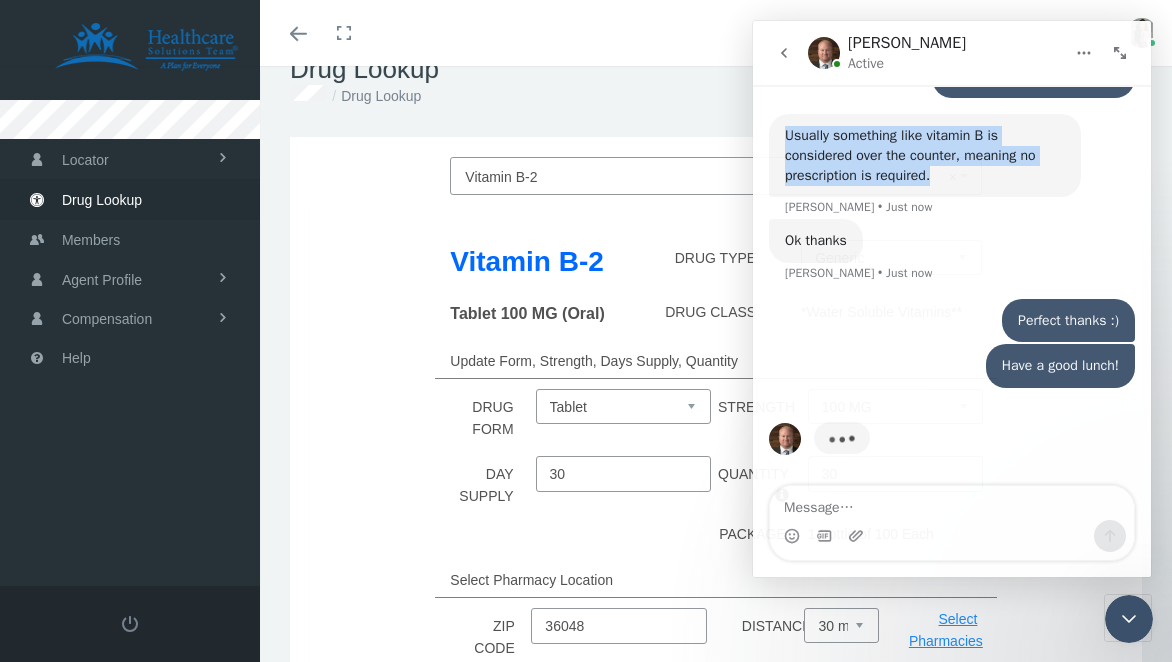 scroll, scrollTop: 701, scrollLeft: 0, axis: vertical 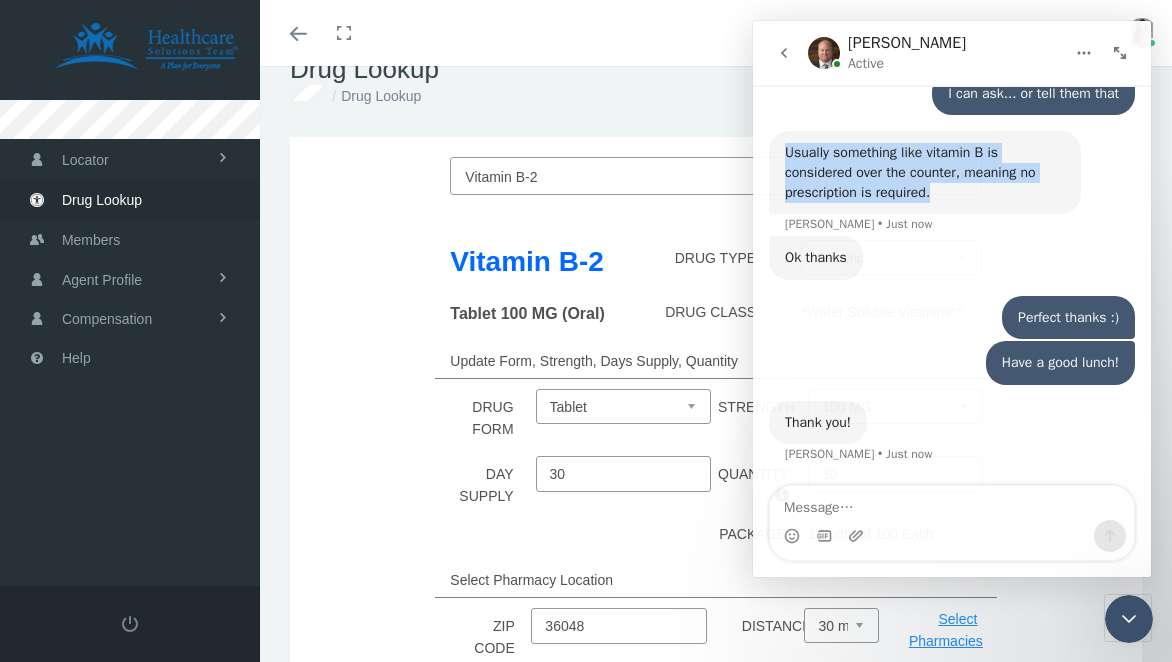 copy on "Usually something like vitamin B is considered over the counter, meaning no prescription is required." 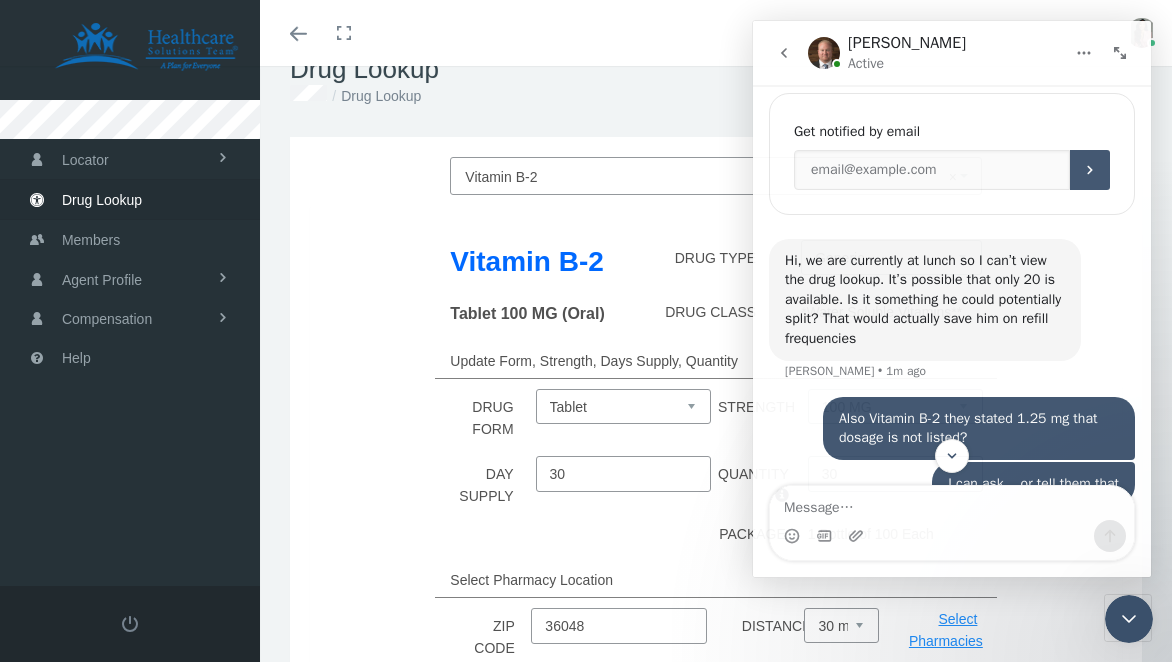 scroll, scrollTop: 304, scrollLeft: 0, axis: vertical 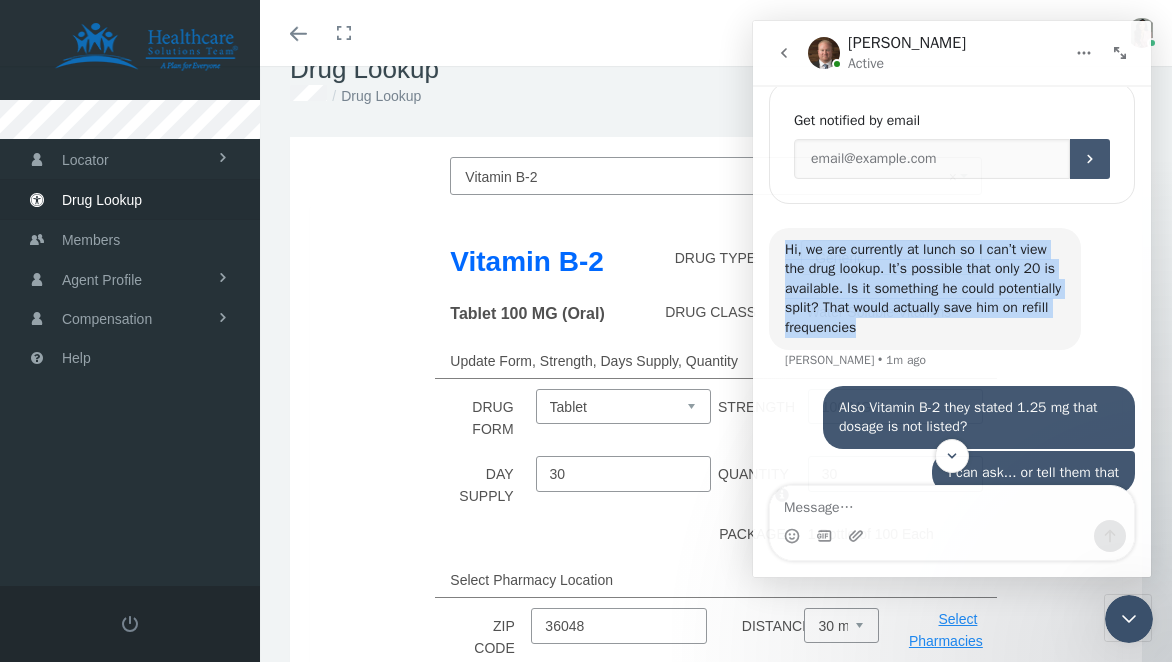 drag, startPoint x: 946, startPoint y: 328, endPoint x: 777, endPoint y: 251, distance: 185.71483 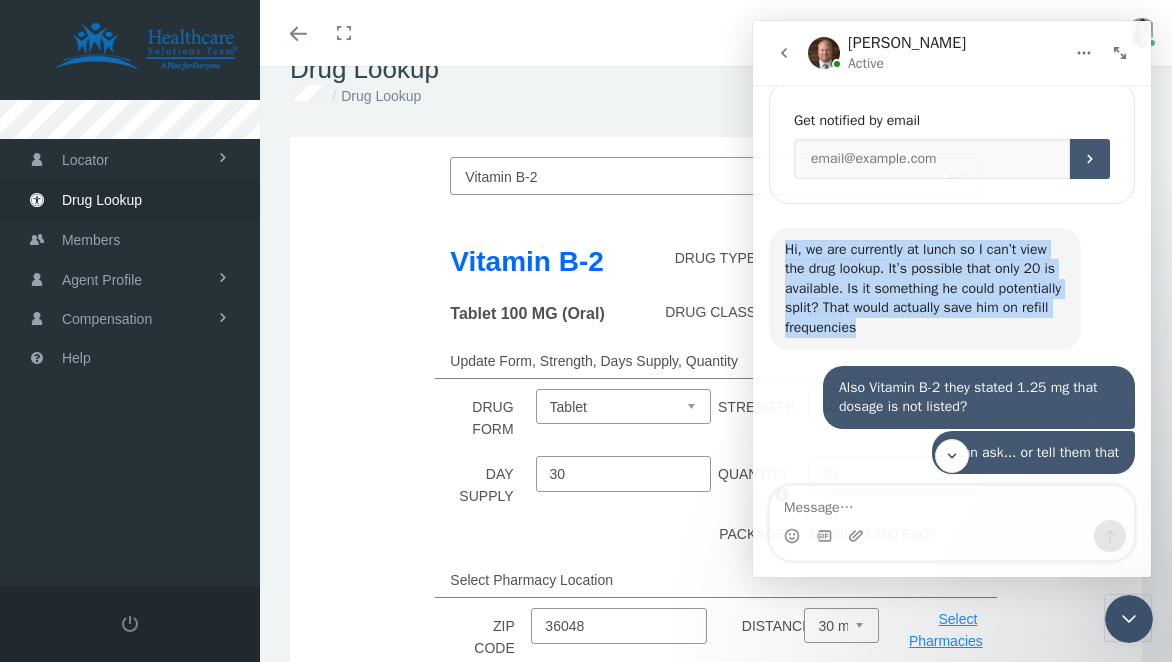copy on "Hi, we are currently at lunch so I can’t view the drug lookup. It’s possible that only 20 is available. Is it something he could potentially split? That would actually save him on refill frequencies" 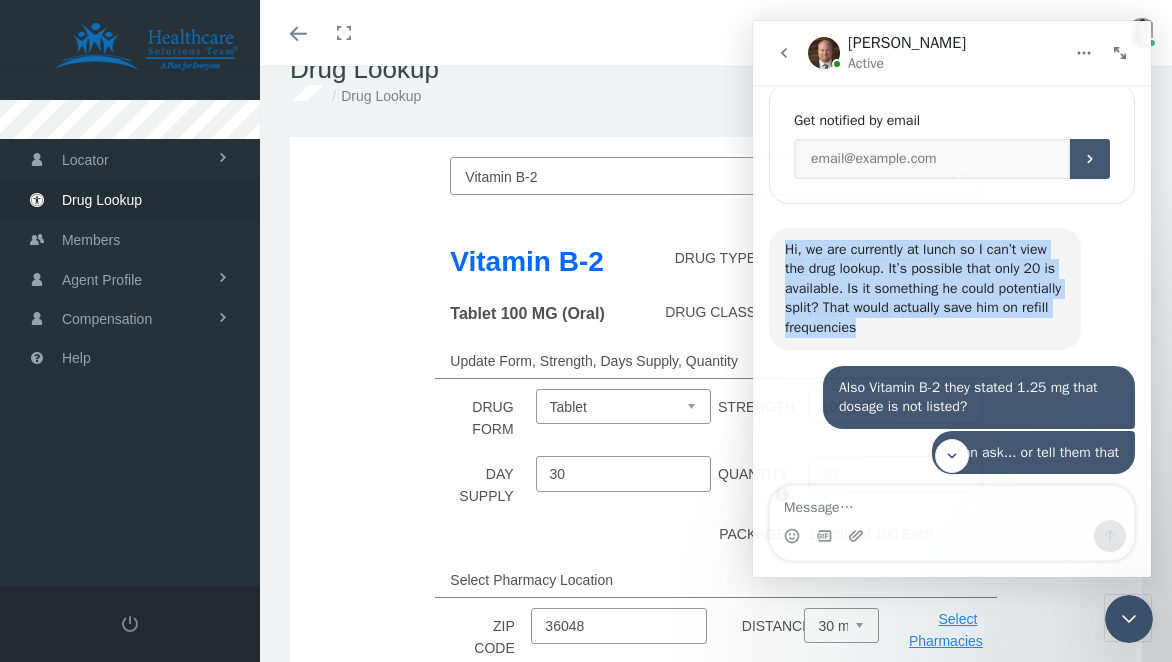 scroll, scrollTop: 663, scrollLeft: 0, axis: vertical 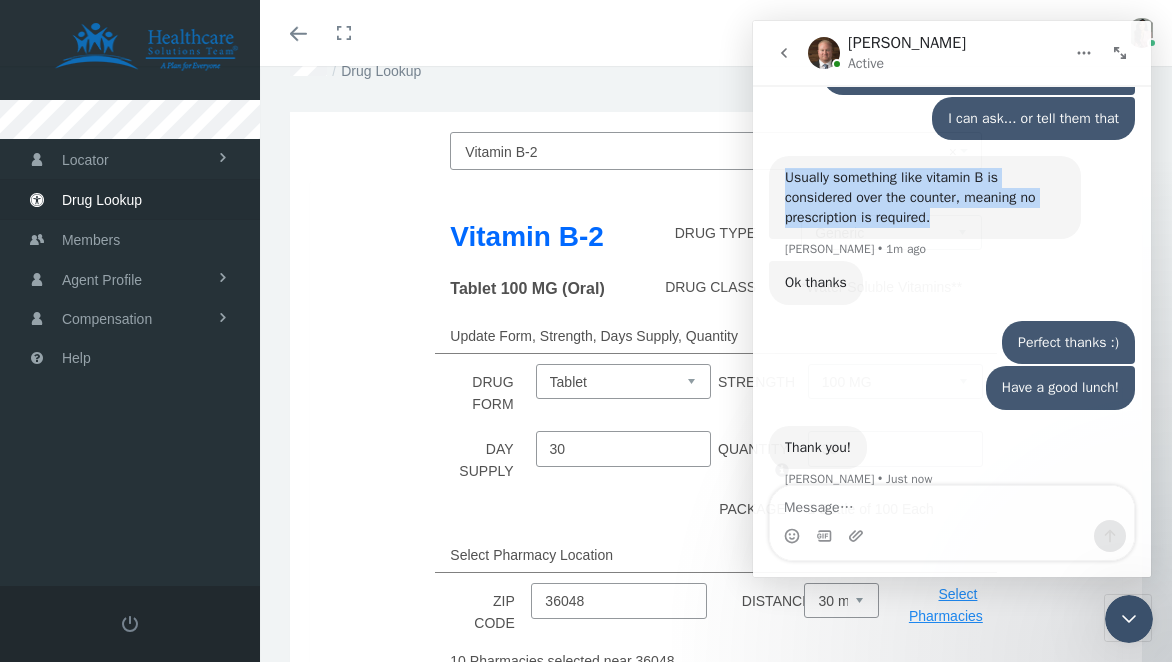drag, startPoint x: 943, startPoint y: 222, endPoint x: 786, endPoint y: 174, distance: 164.17369 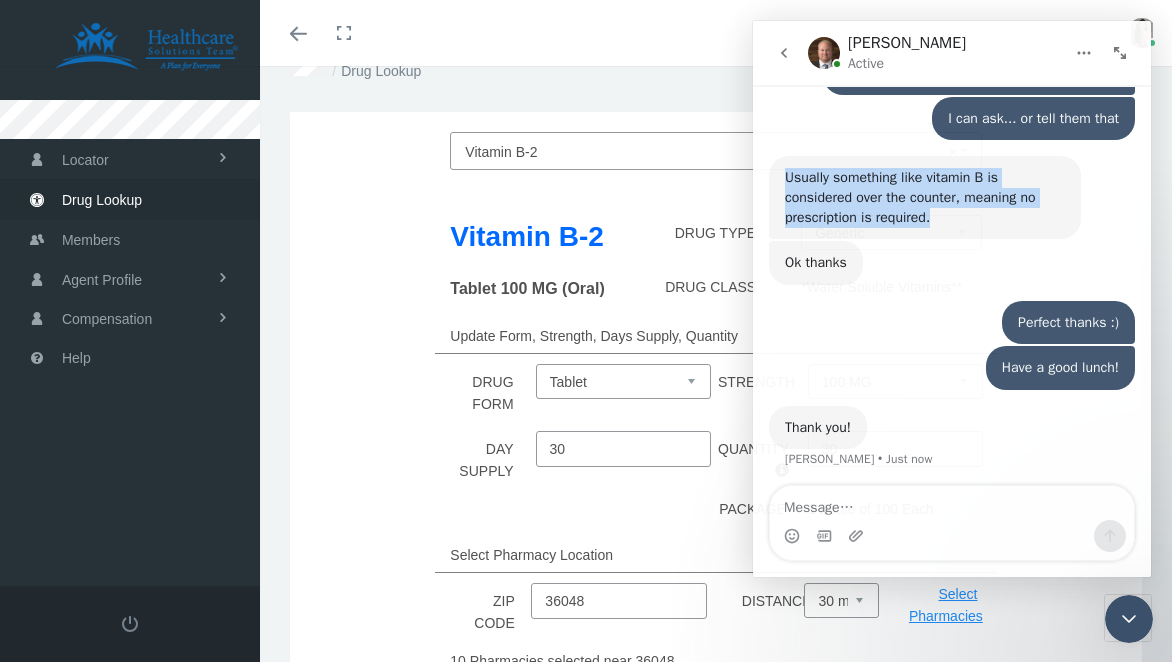 scroll, scrollTop: 643, scrollLeft: 0, axis: vertical 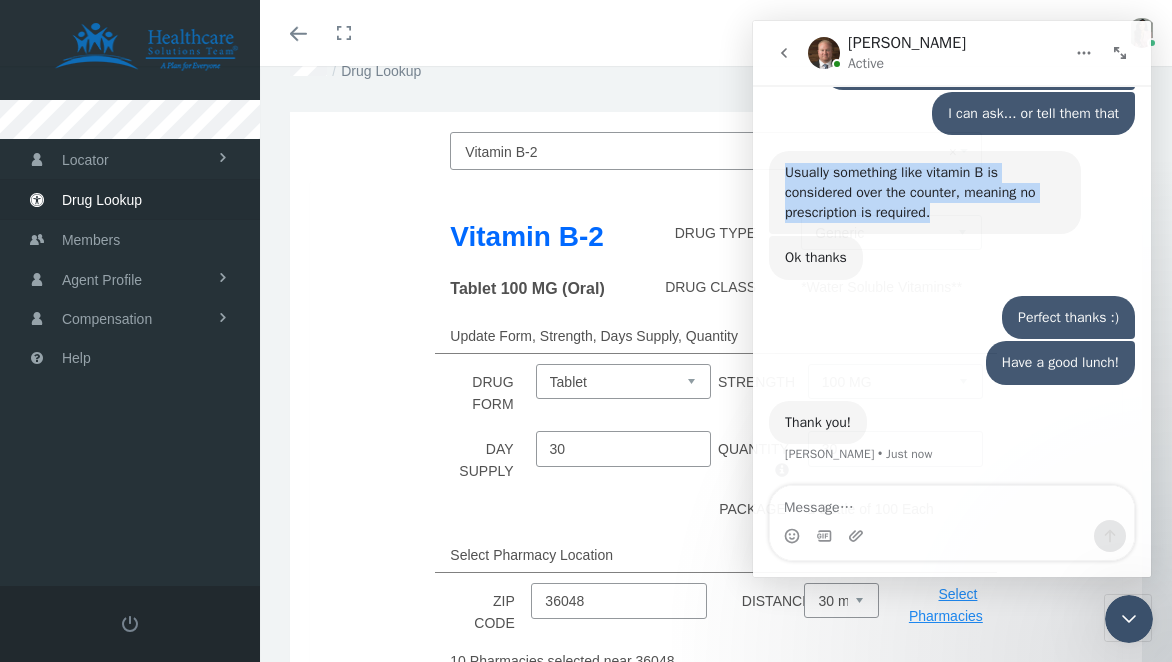 copy on "Usually something like vitamin B is considered over the counter, meaning no prescription is required." 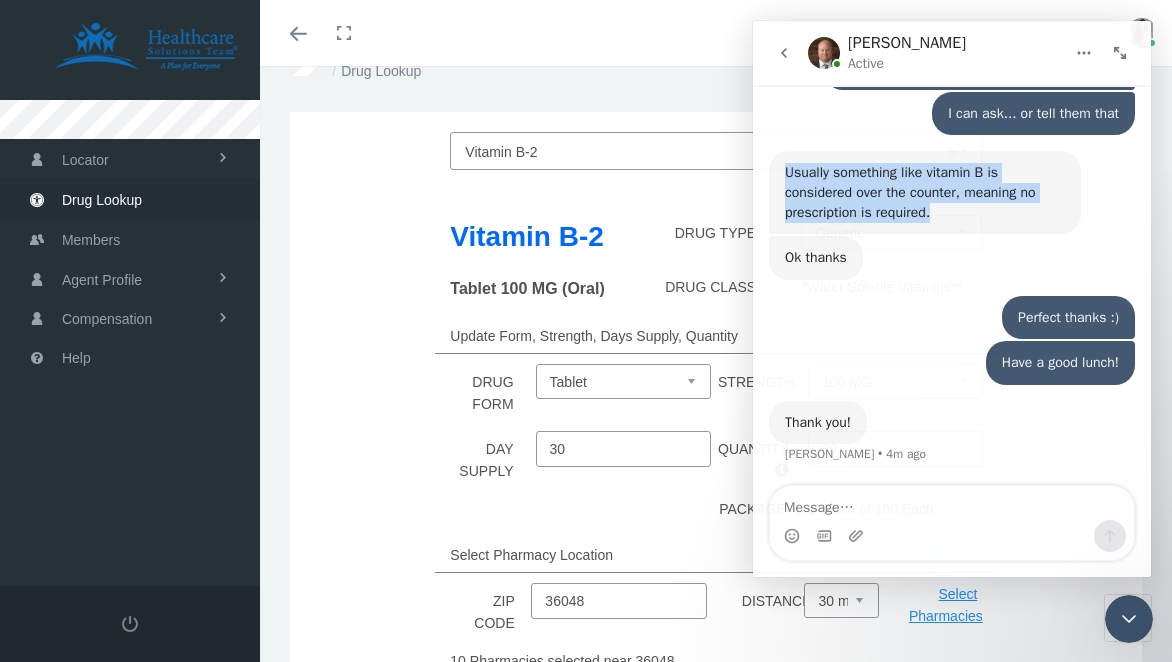 click 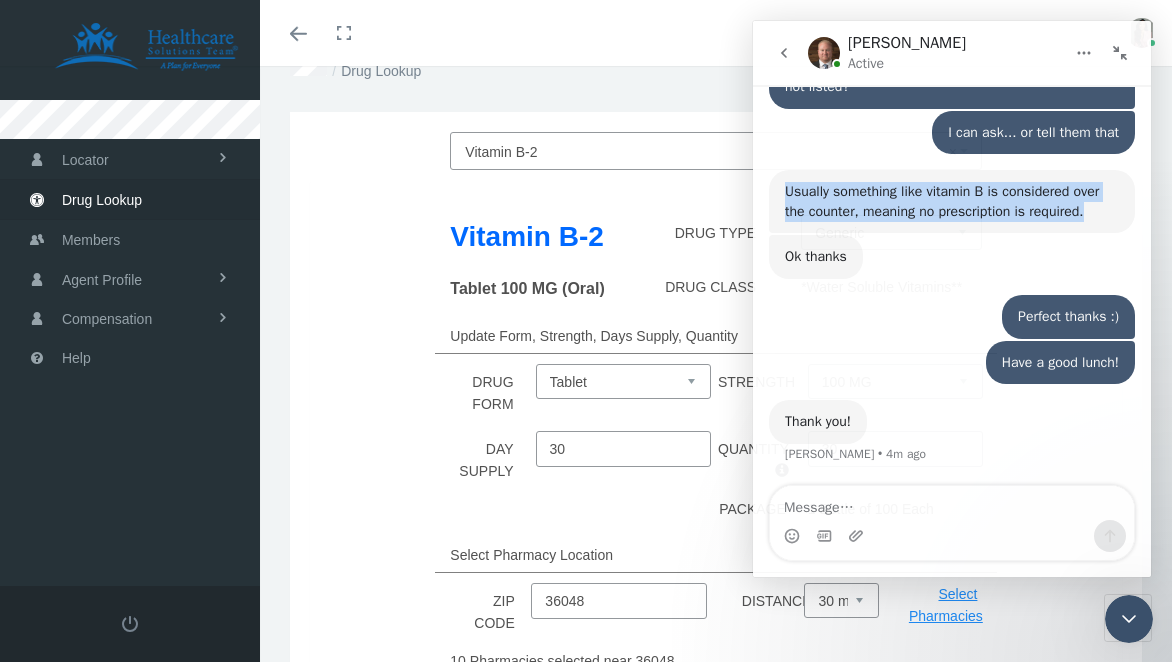 scroll, scrollTop: 505, scrollLeft: 0, axis: vertical 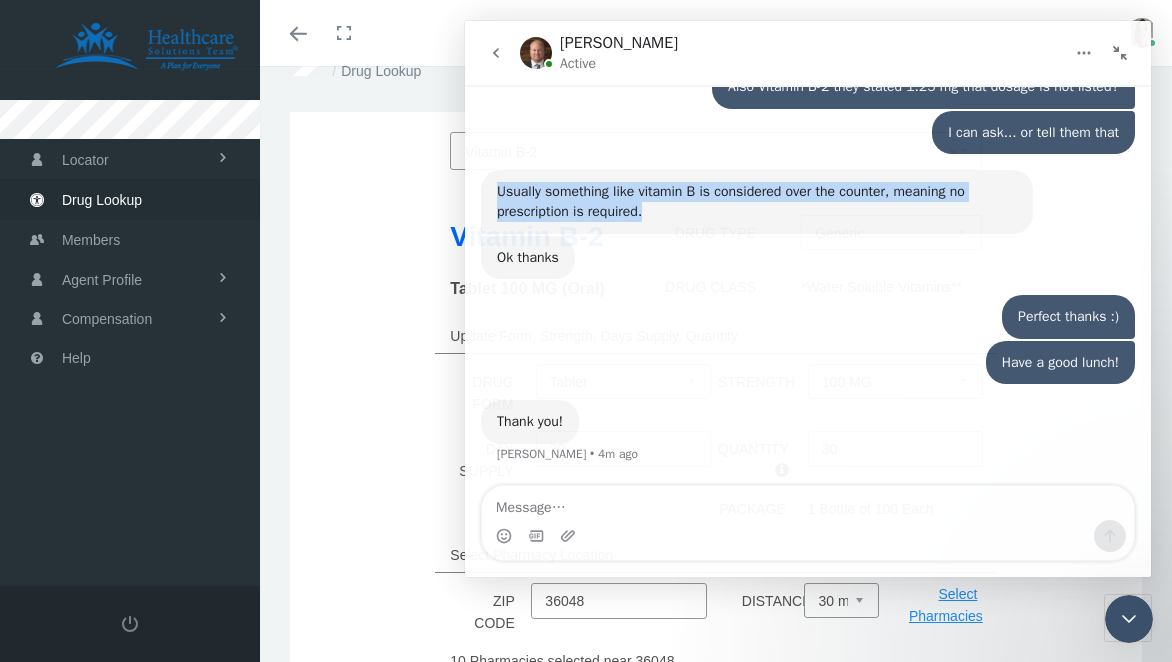 click 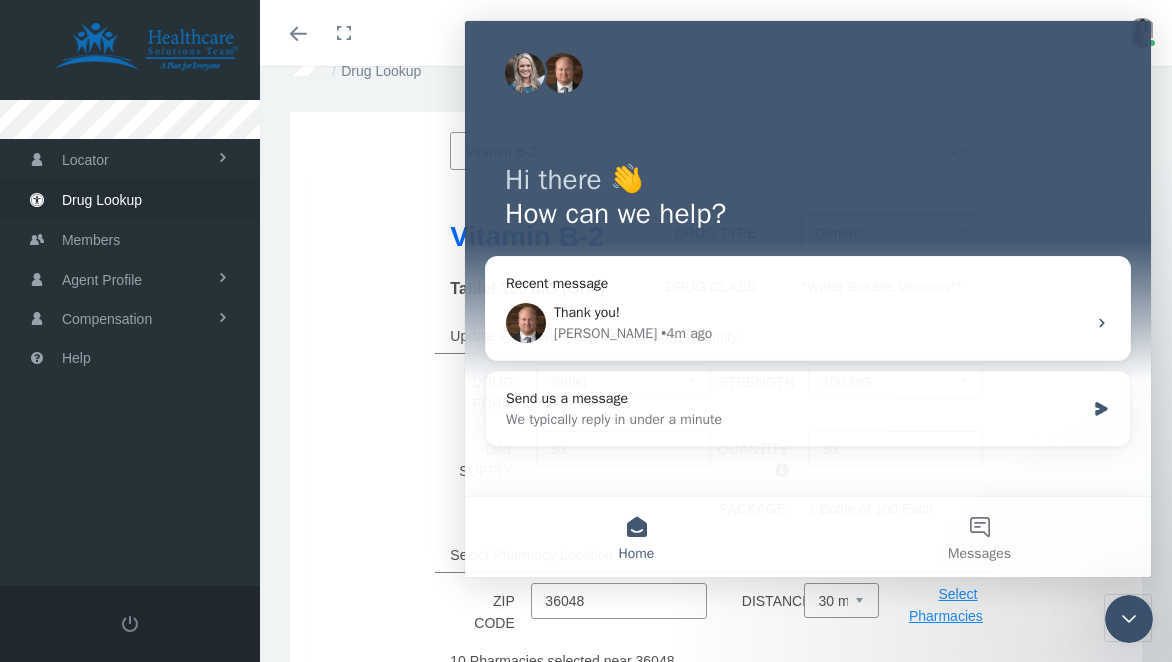 scroll, scrollTop: 0, scrollLeft: 0, axis: both 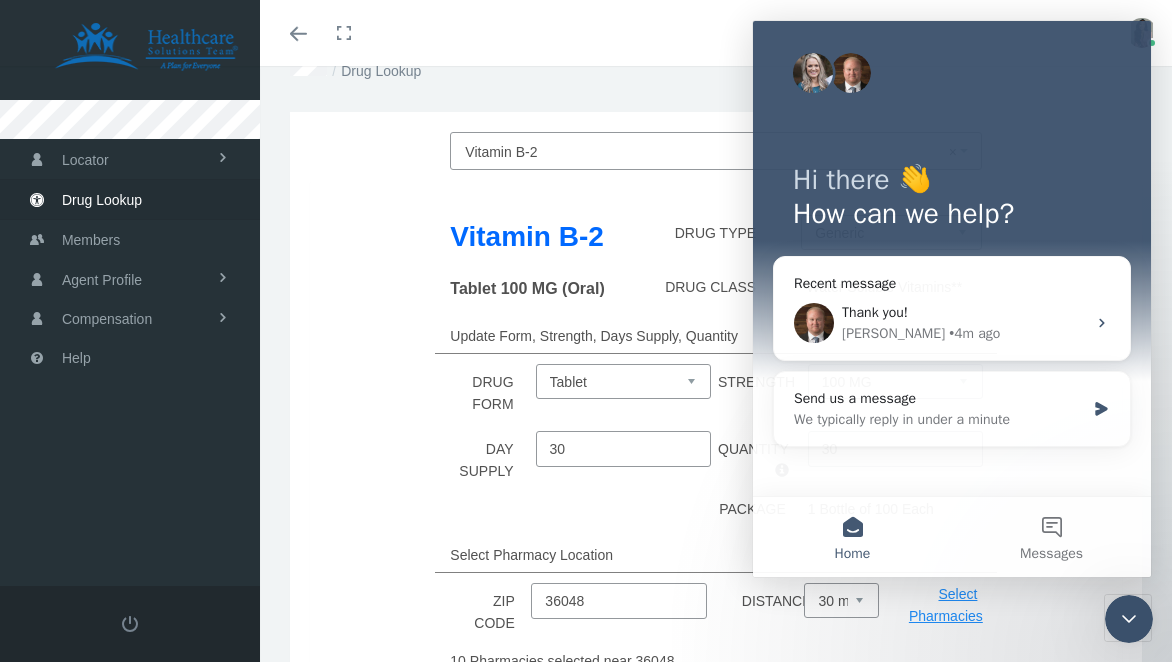click 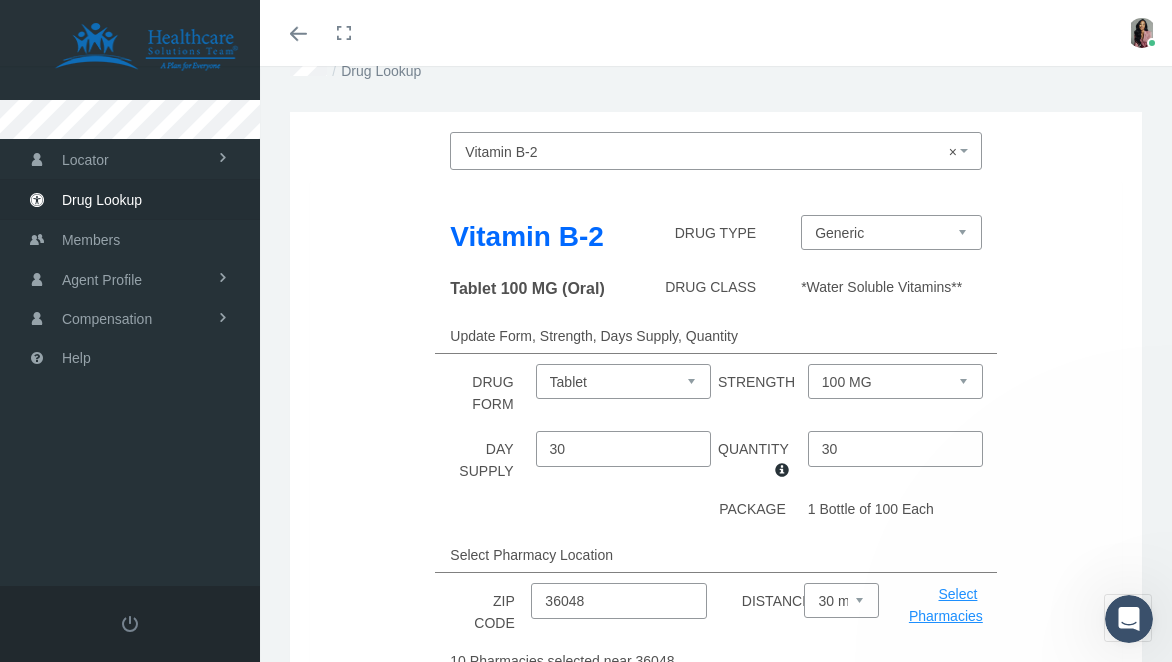 scroll, scrollTop: 0, scrollLeft: 0, axis: both 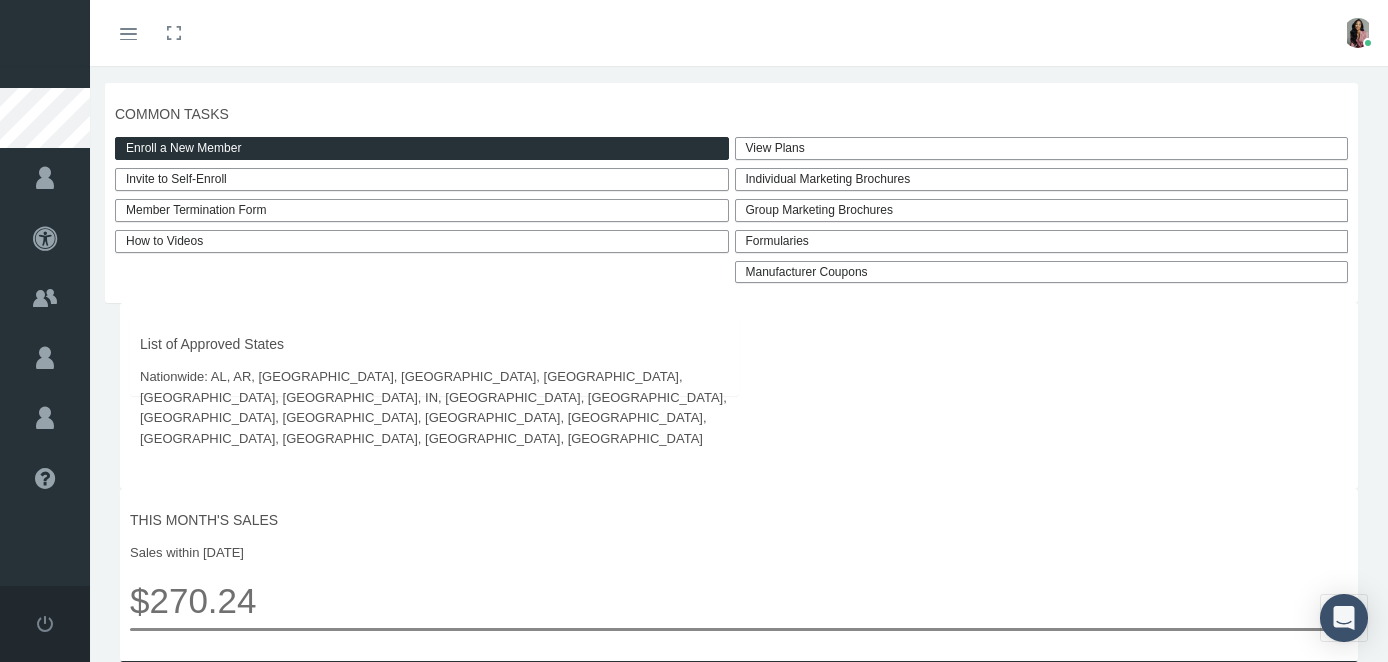 click on "View Plans" at bounding box center [1042, 148] 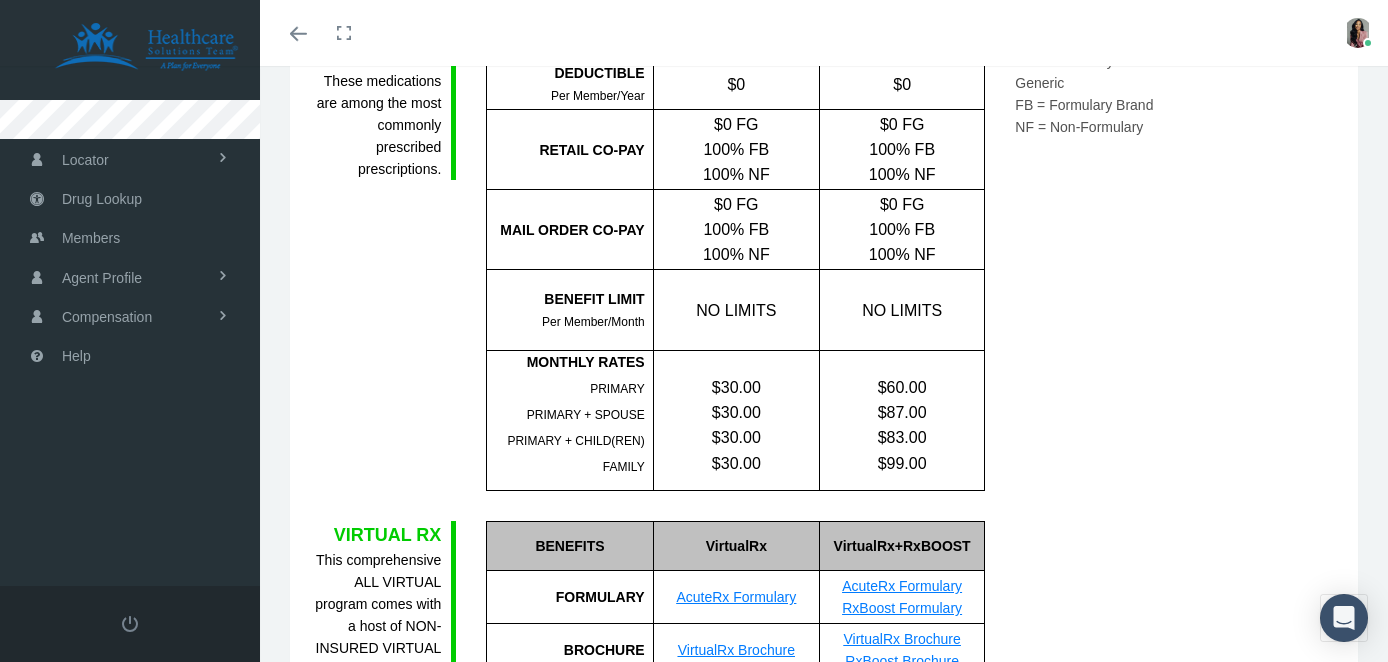 scroll, scrollTop: 902, scrollLeft: 0, axis: vertical 